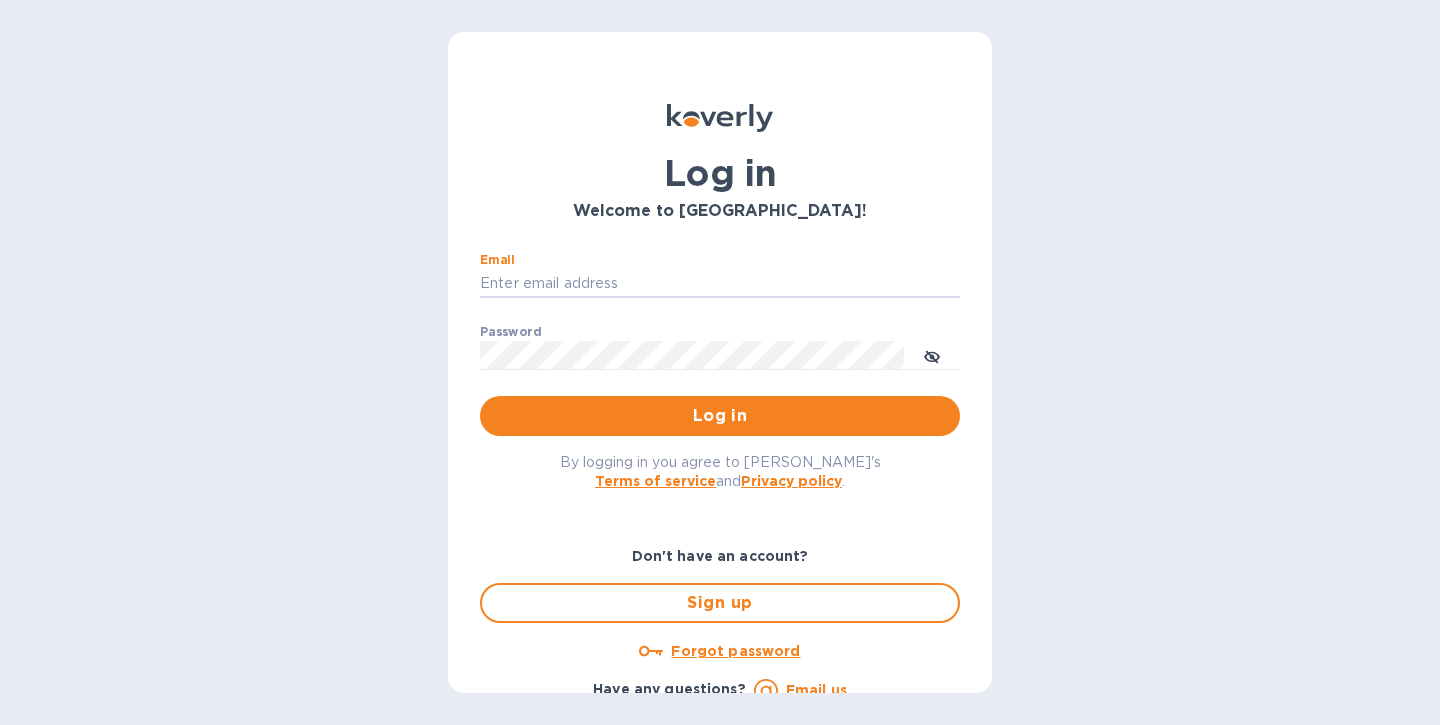 scroll, scrollTop: 0, scrollLeft: 0, axis: both 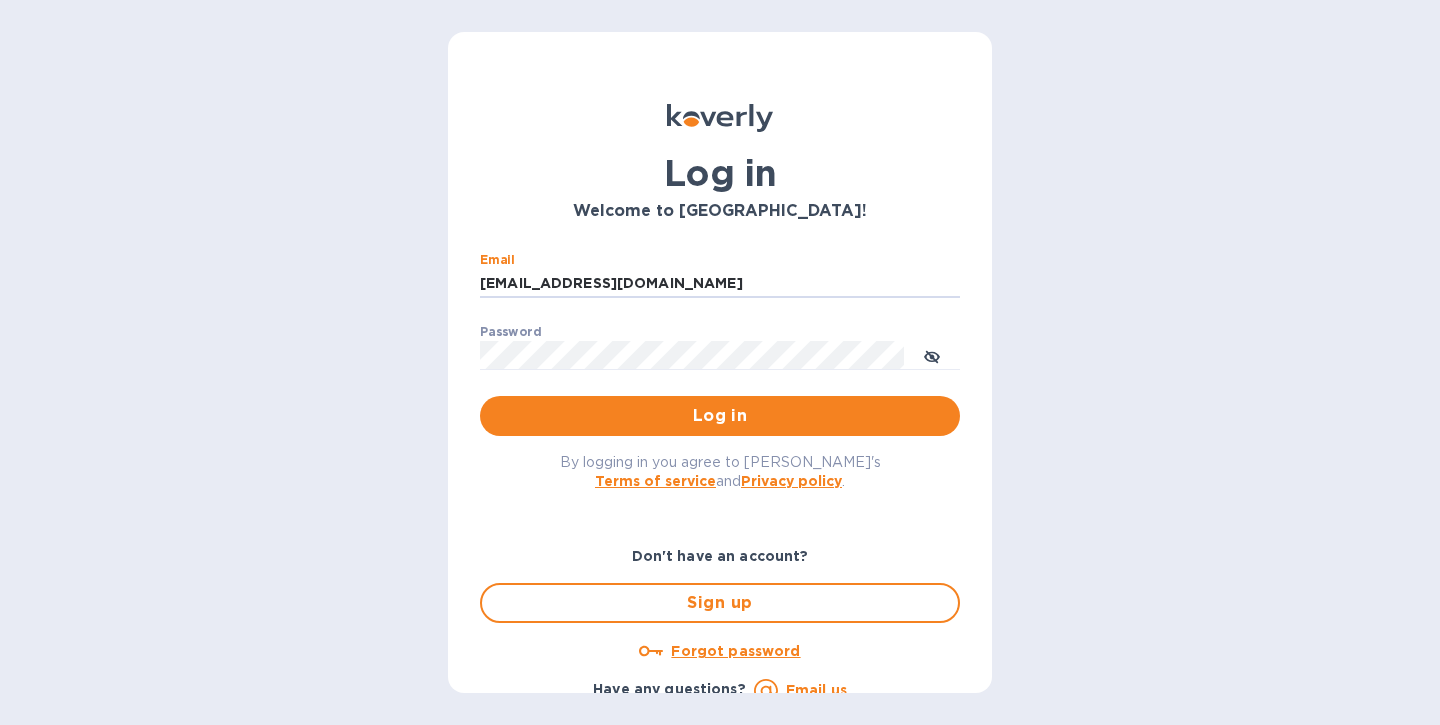click on "Log in" at bounding box center (720, 416) 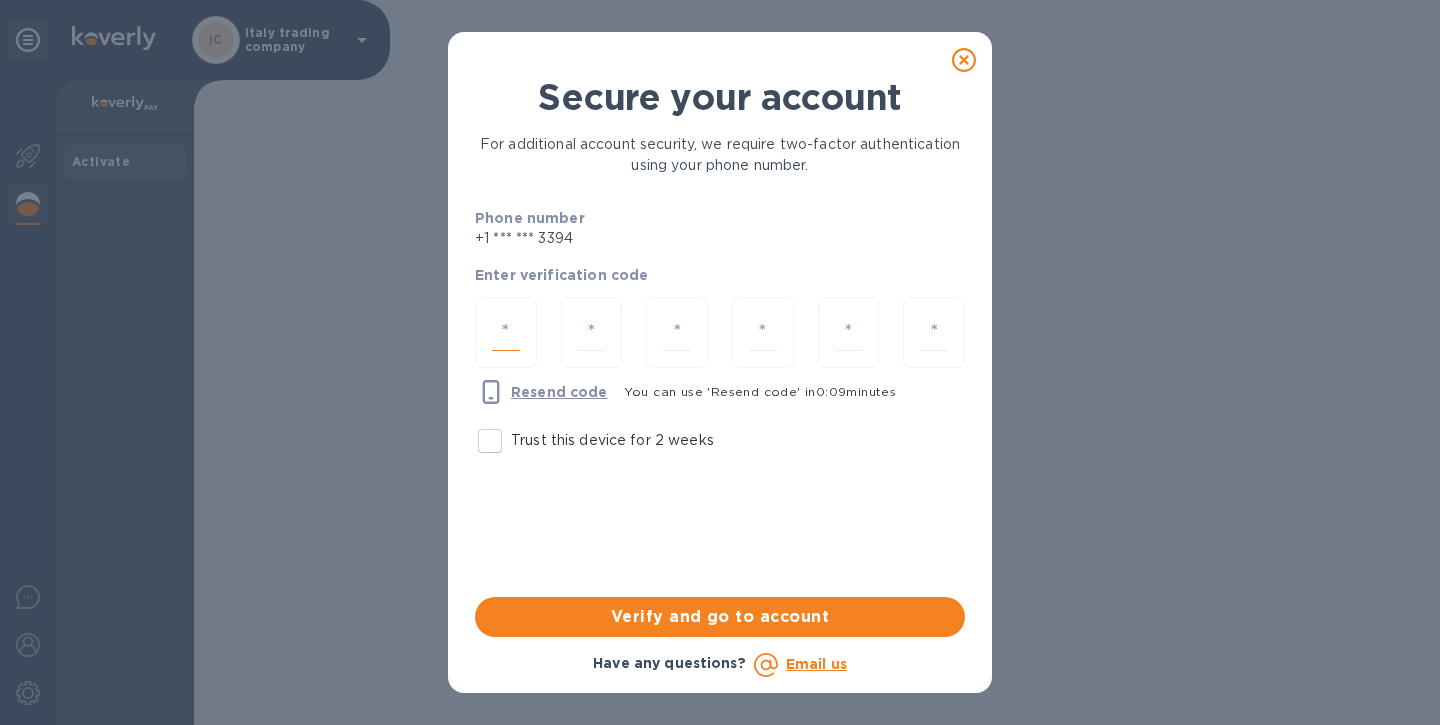 click at bounding box center (506, 332) 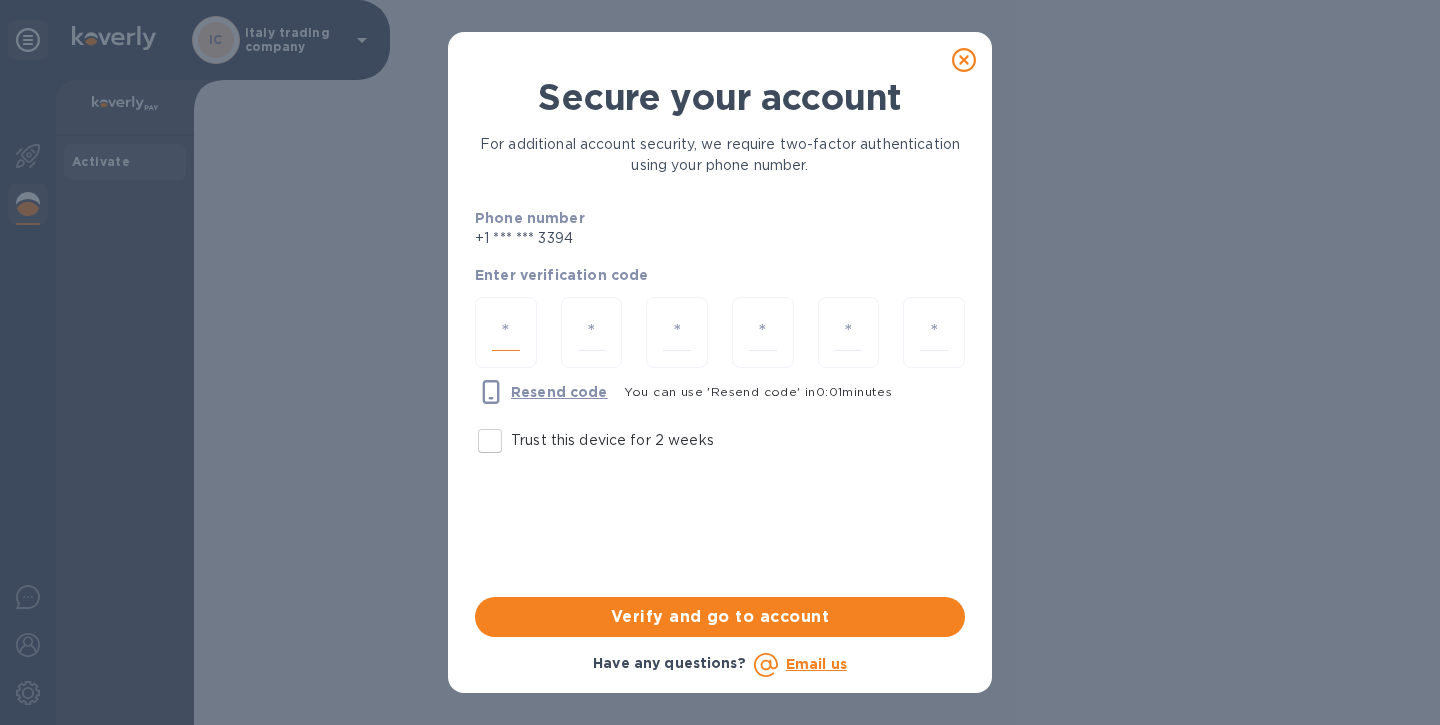 type on "6" 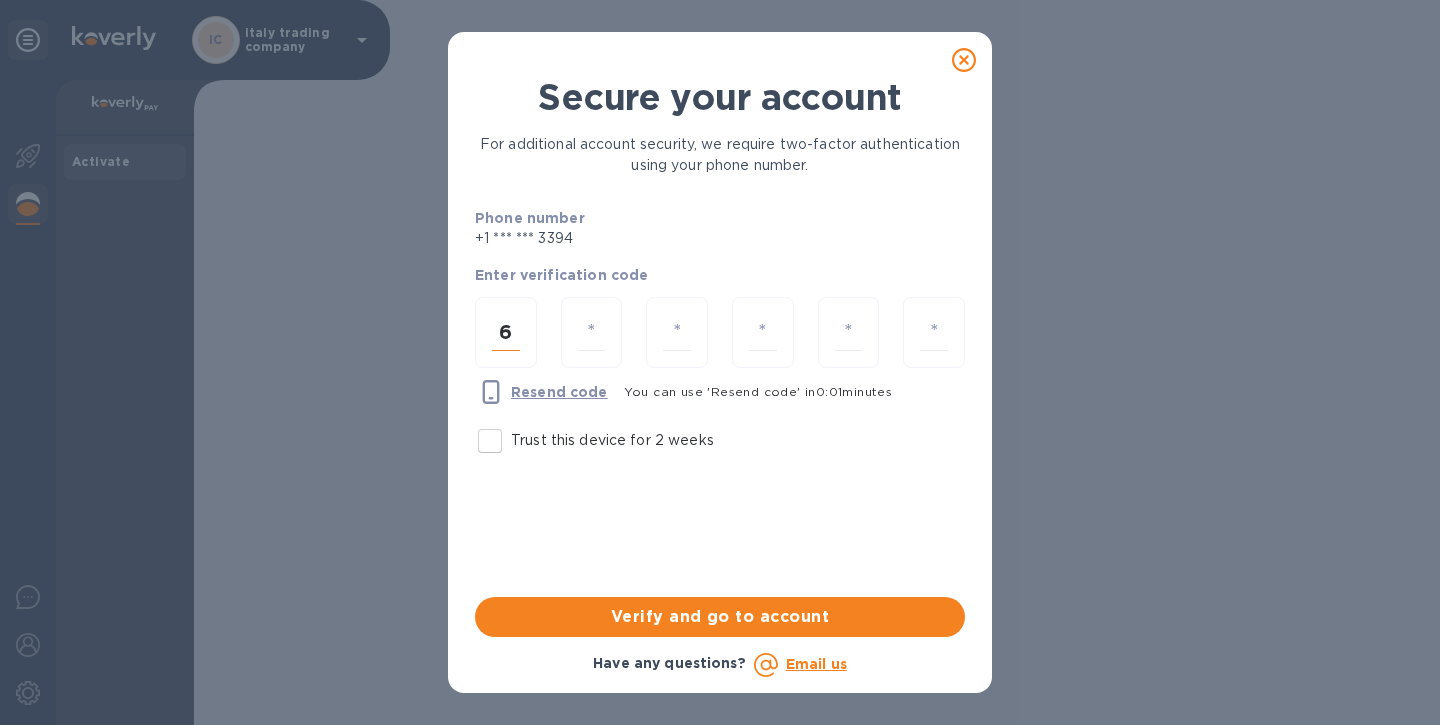 type on "5" 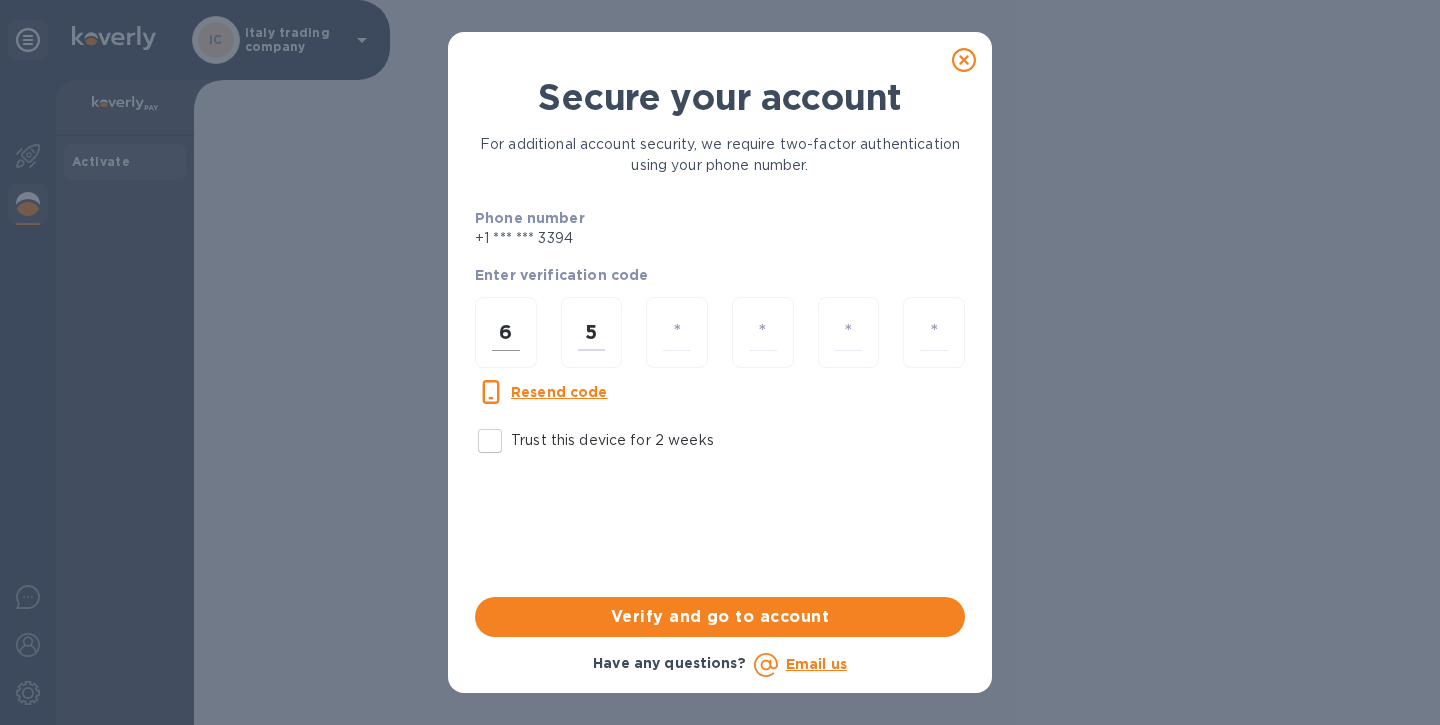 type 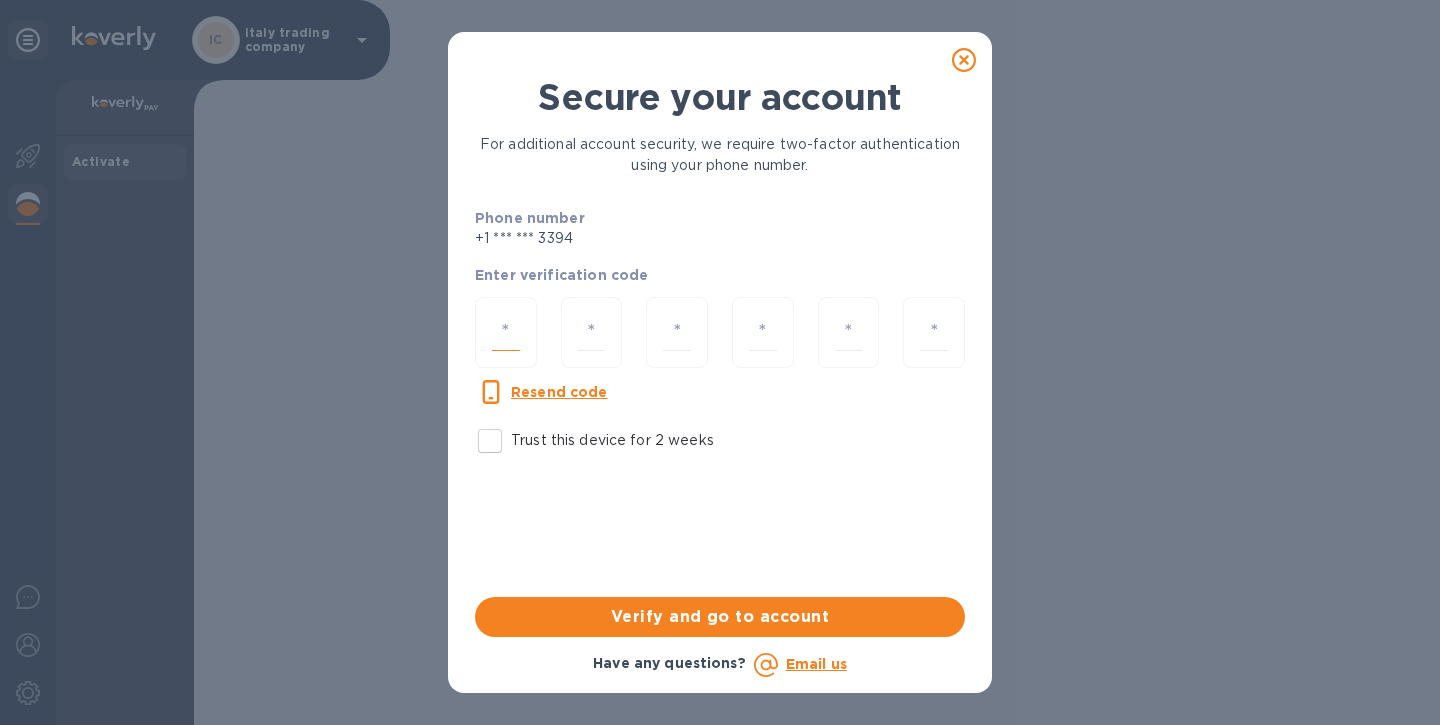 type on "6" 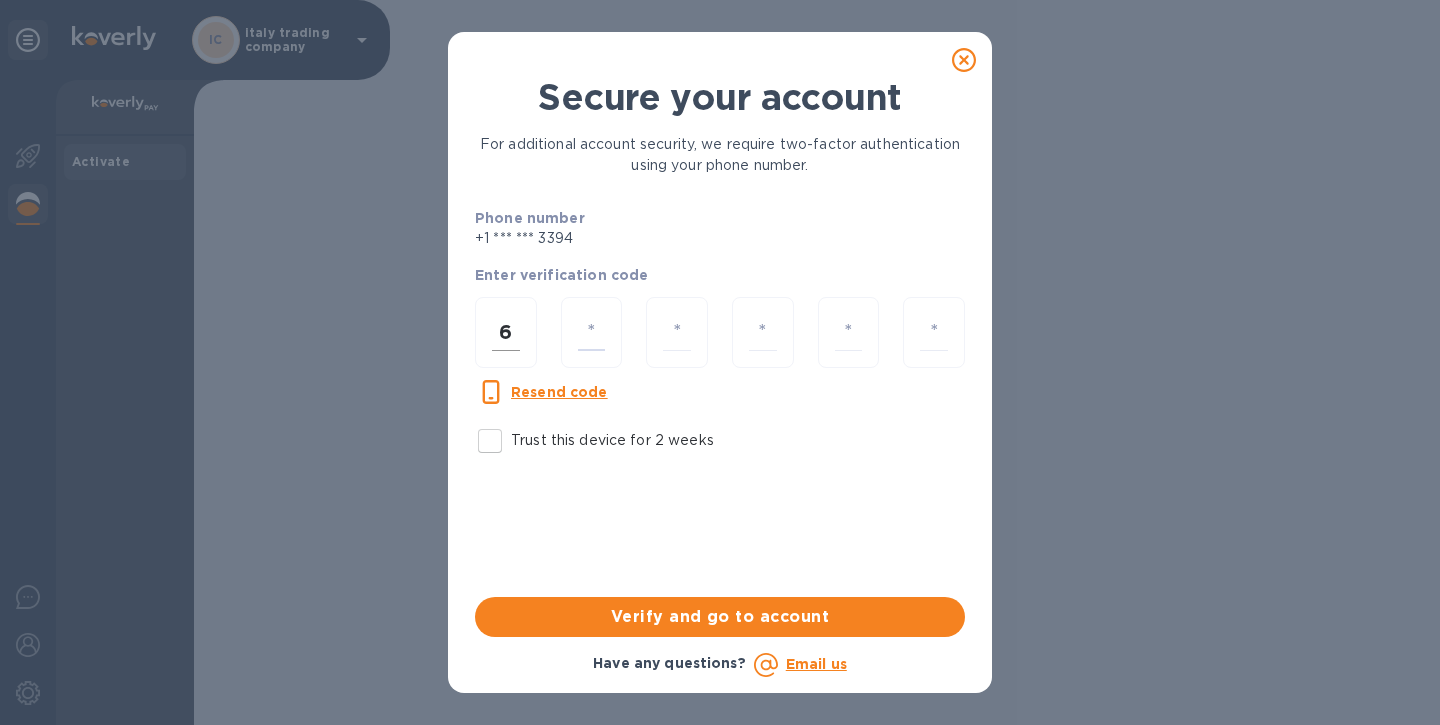 type on "4" 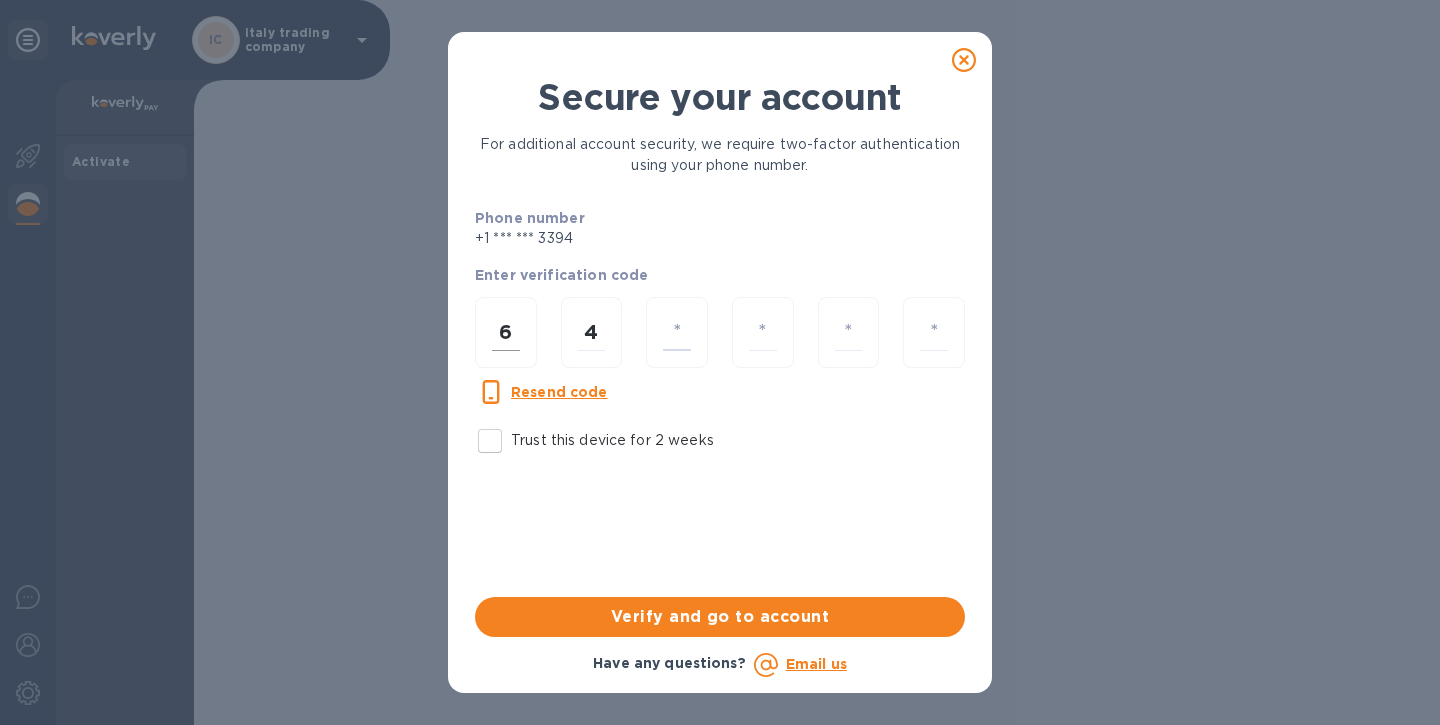 type on "7" 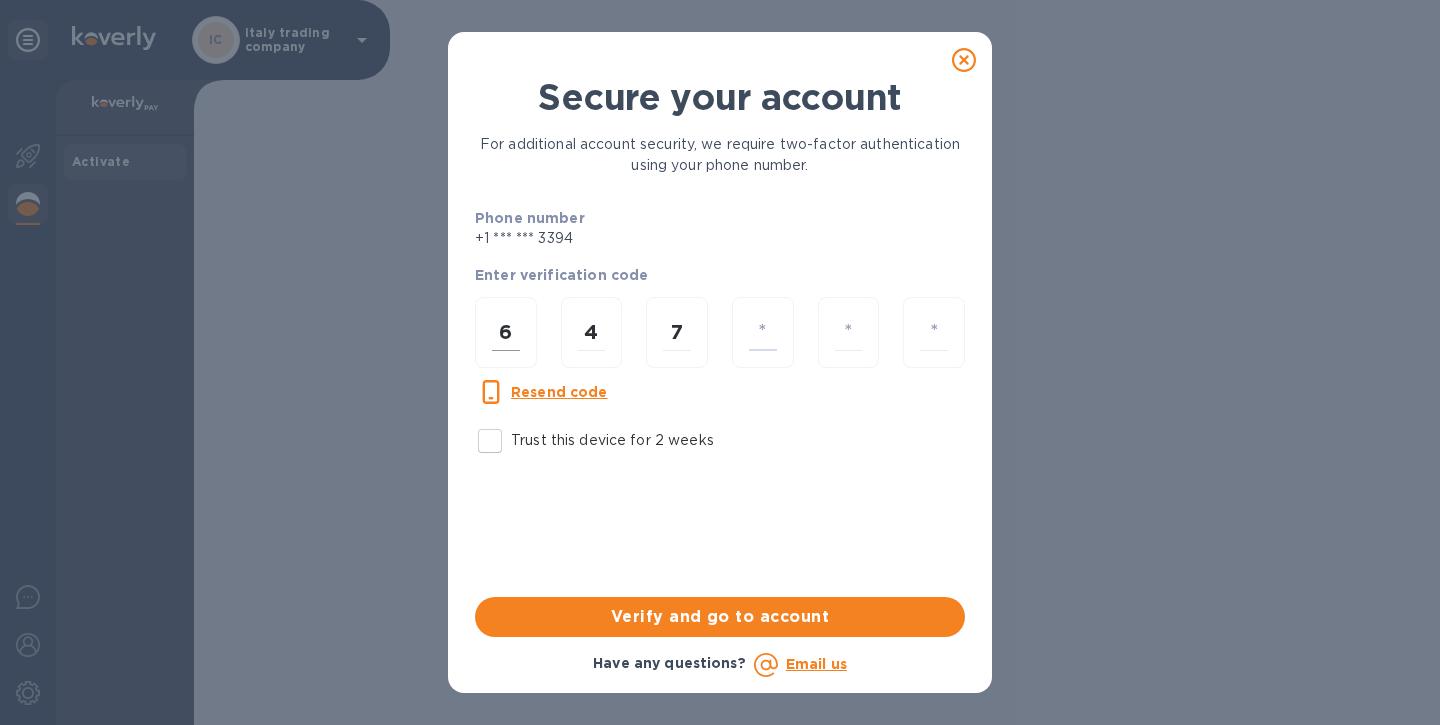 type on "8" 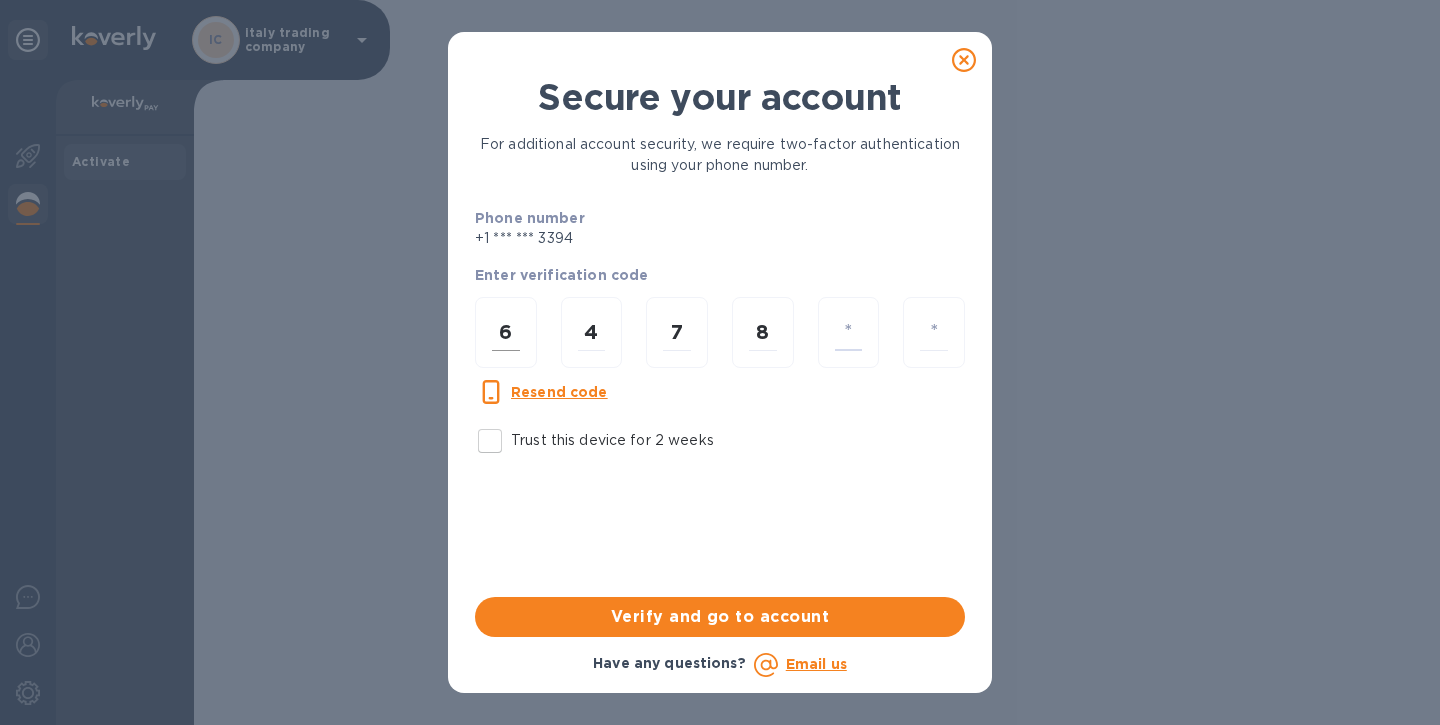 type on "6" 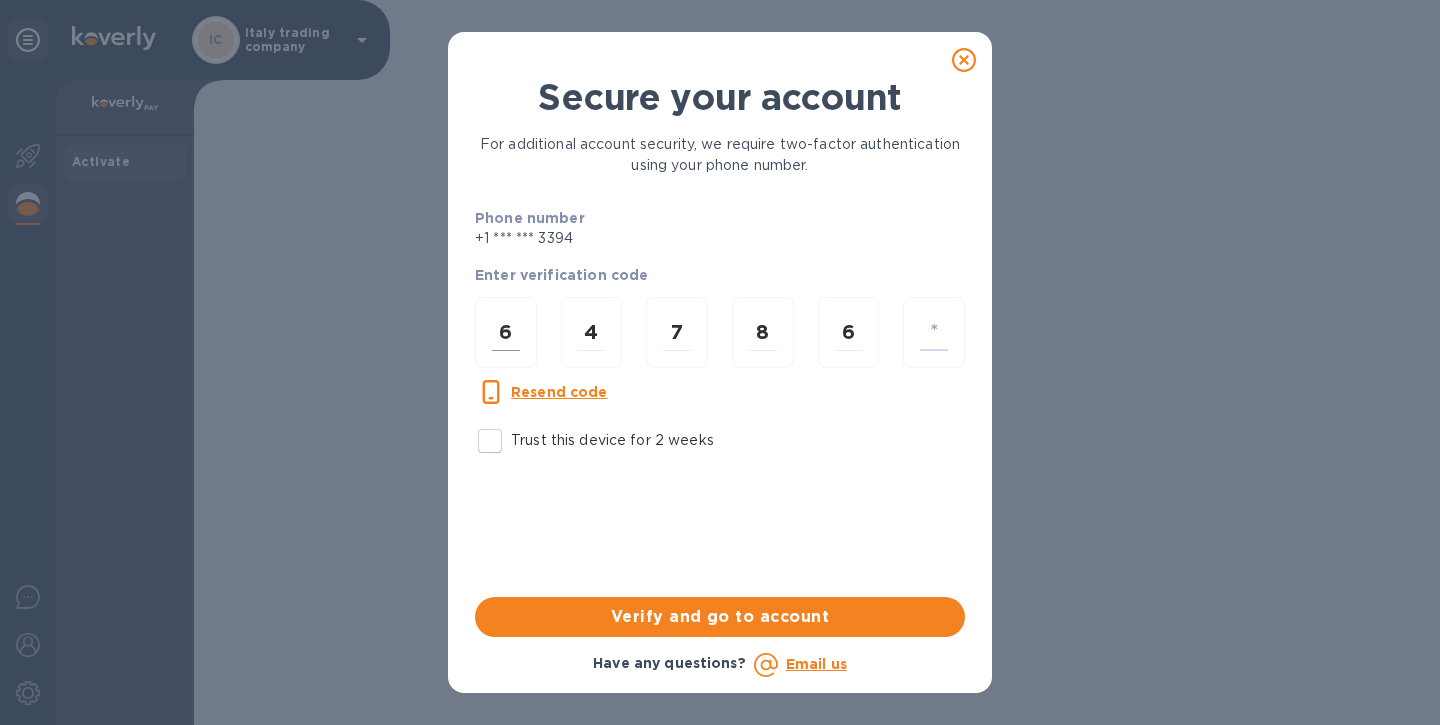 type on "1" 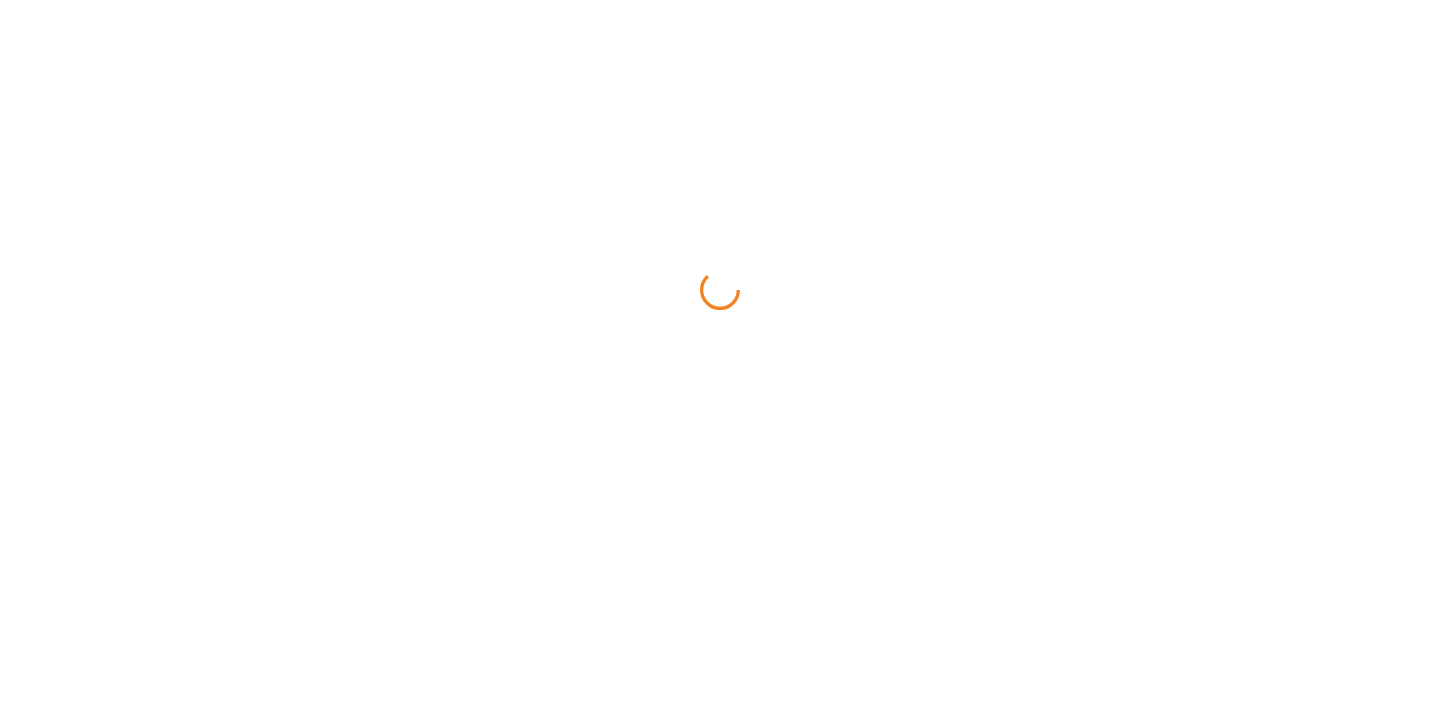 scroll, scrollTop: 0, scrollLeft: 0, axis: both 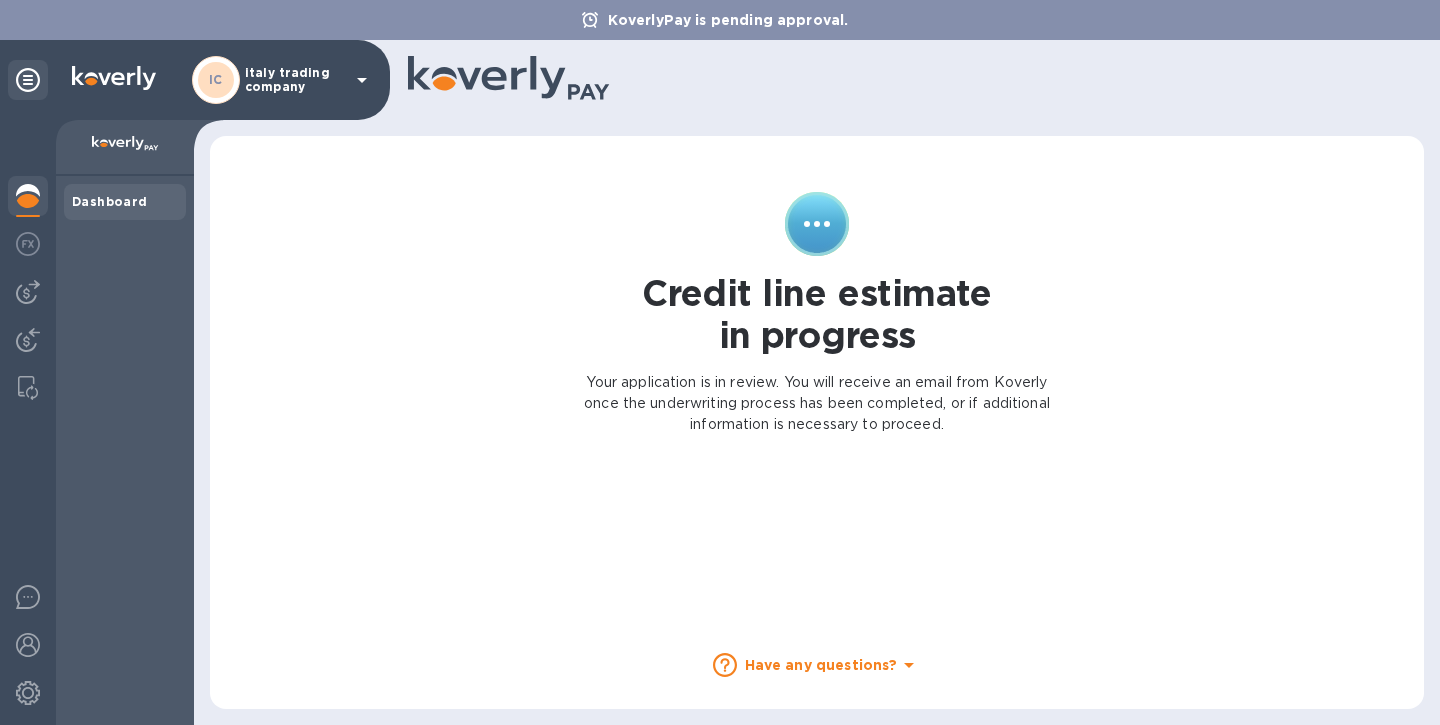 click 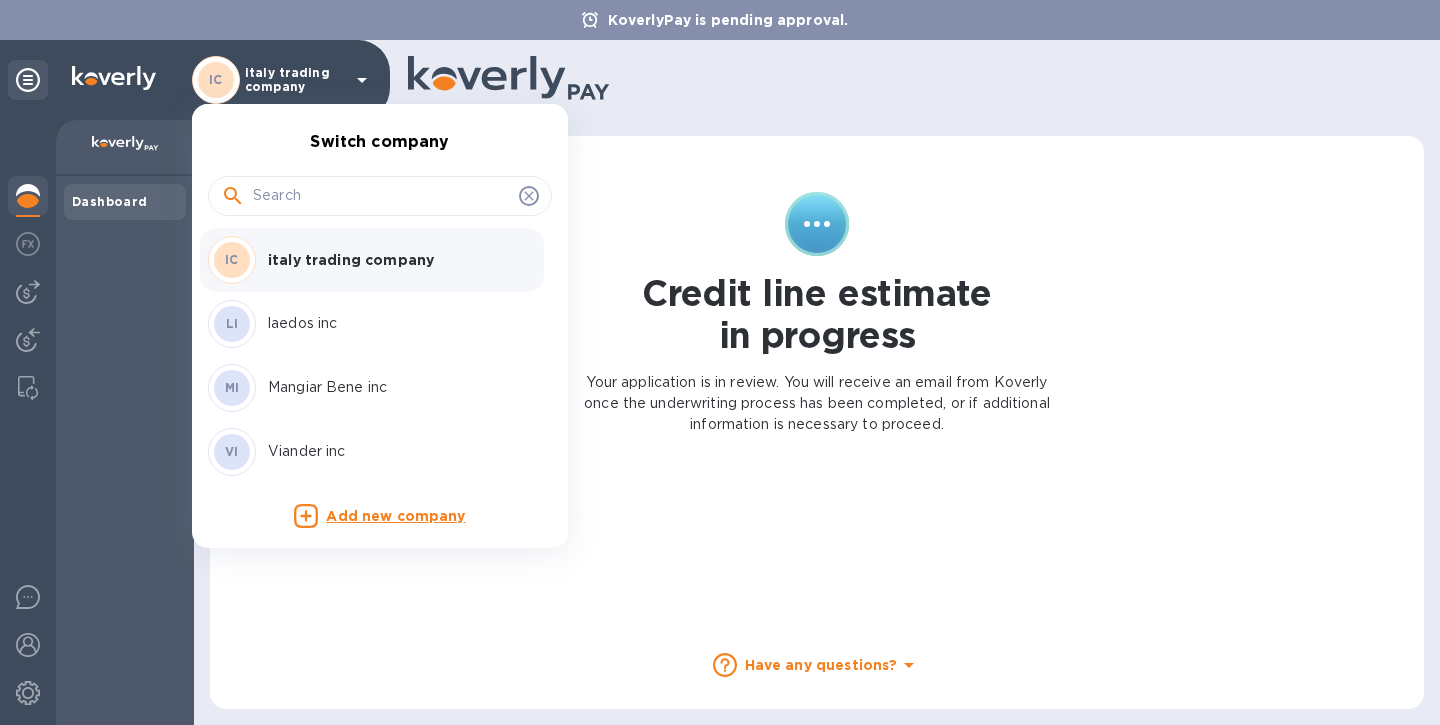 click on "Viander inc" at bounding box center [394, 451] 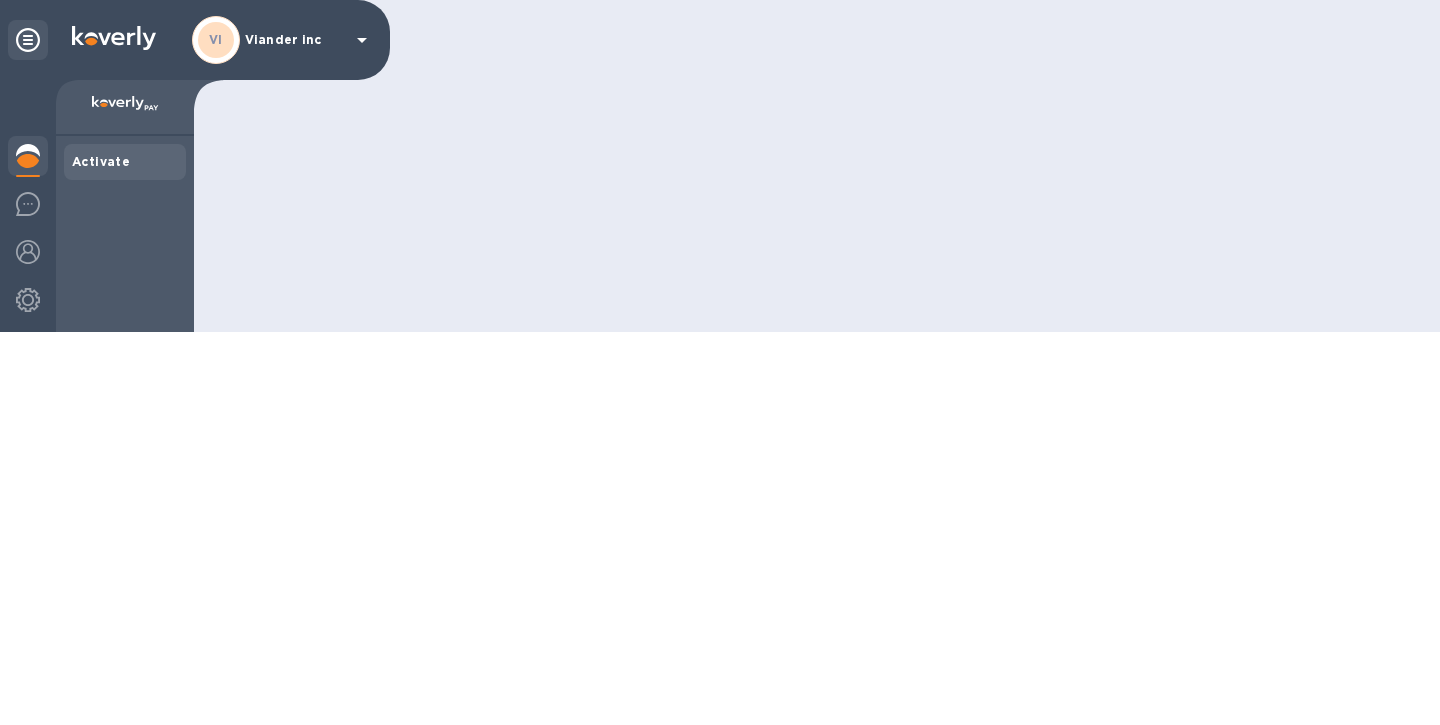 scroll, scrollTop: 0, scrollLeft: 0, axis: both 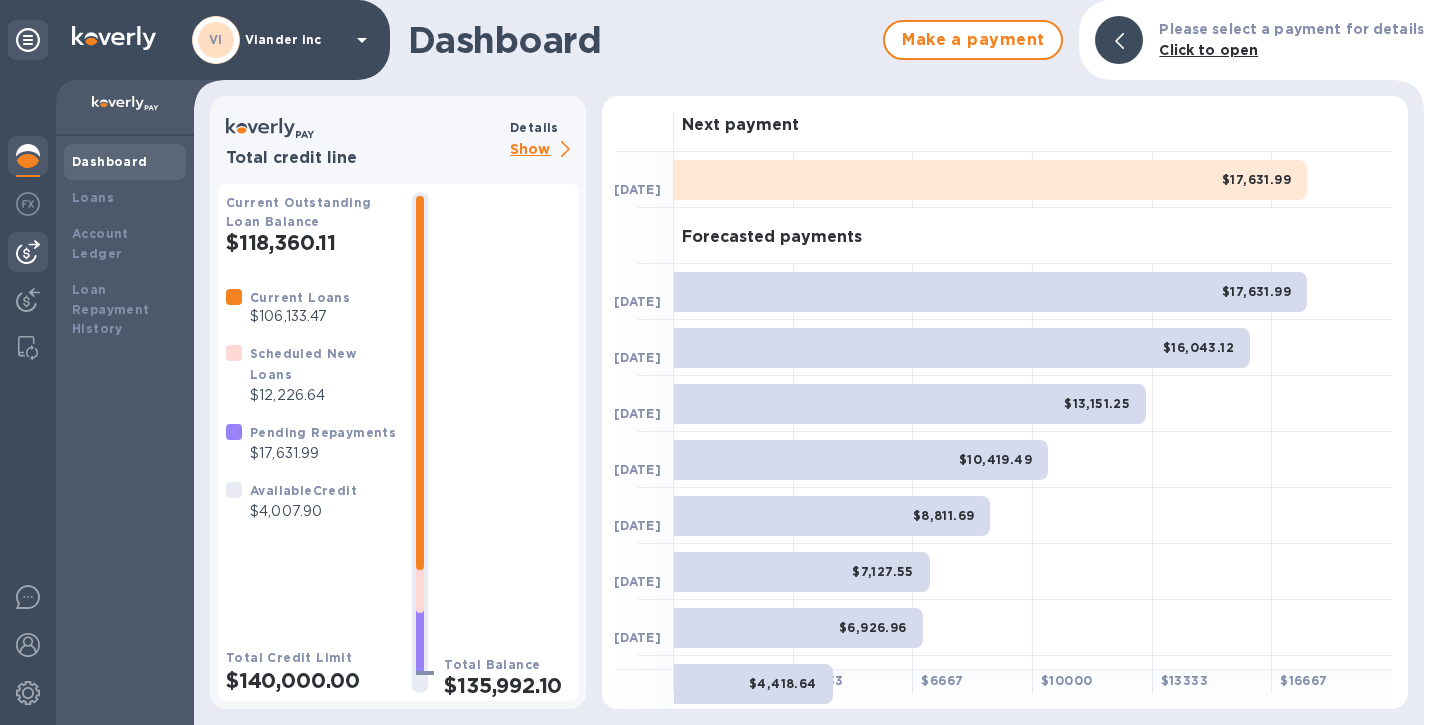 click at bounding box center (28, 252) 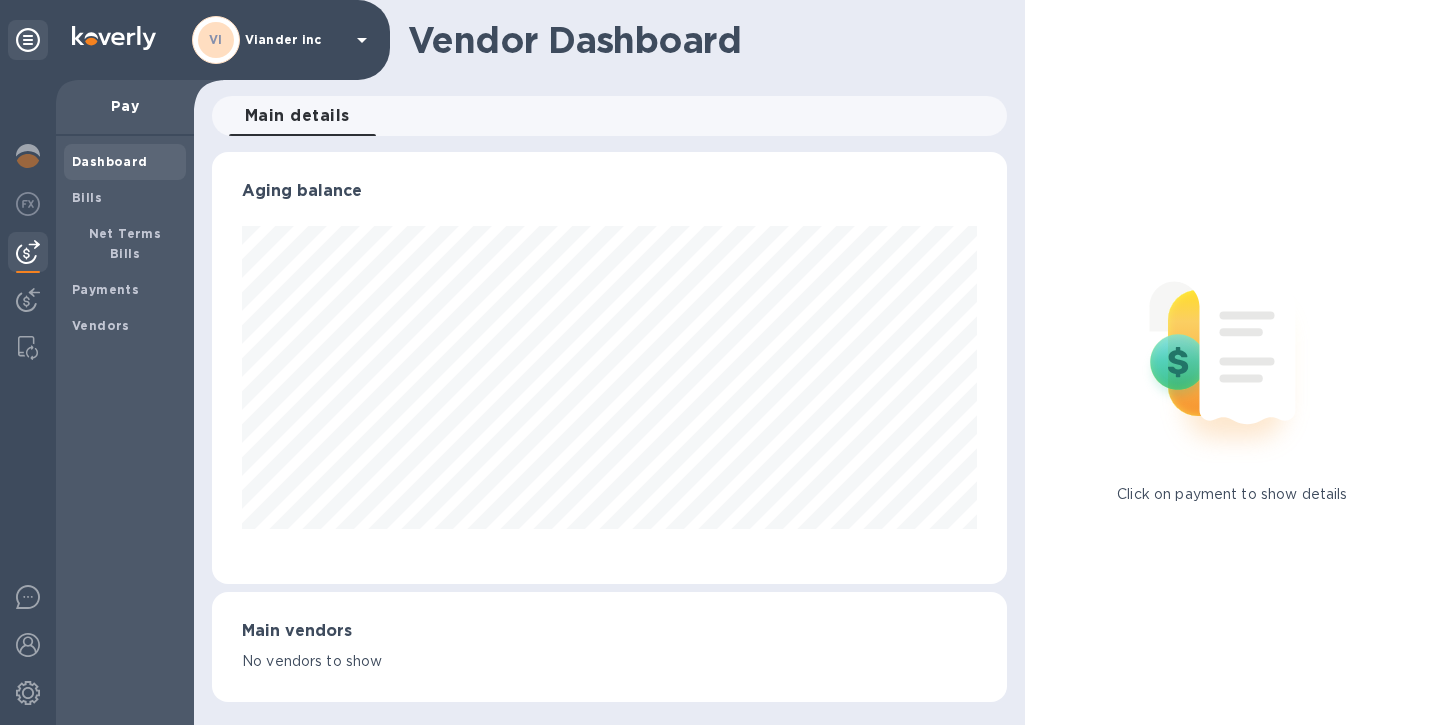 scroll, scrollTop: 999568, scrollLeft: 999205, axis: both 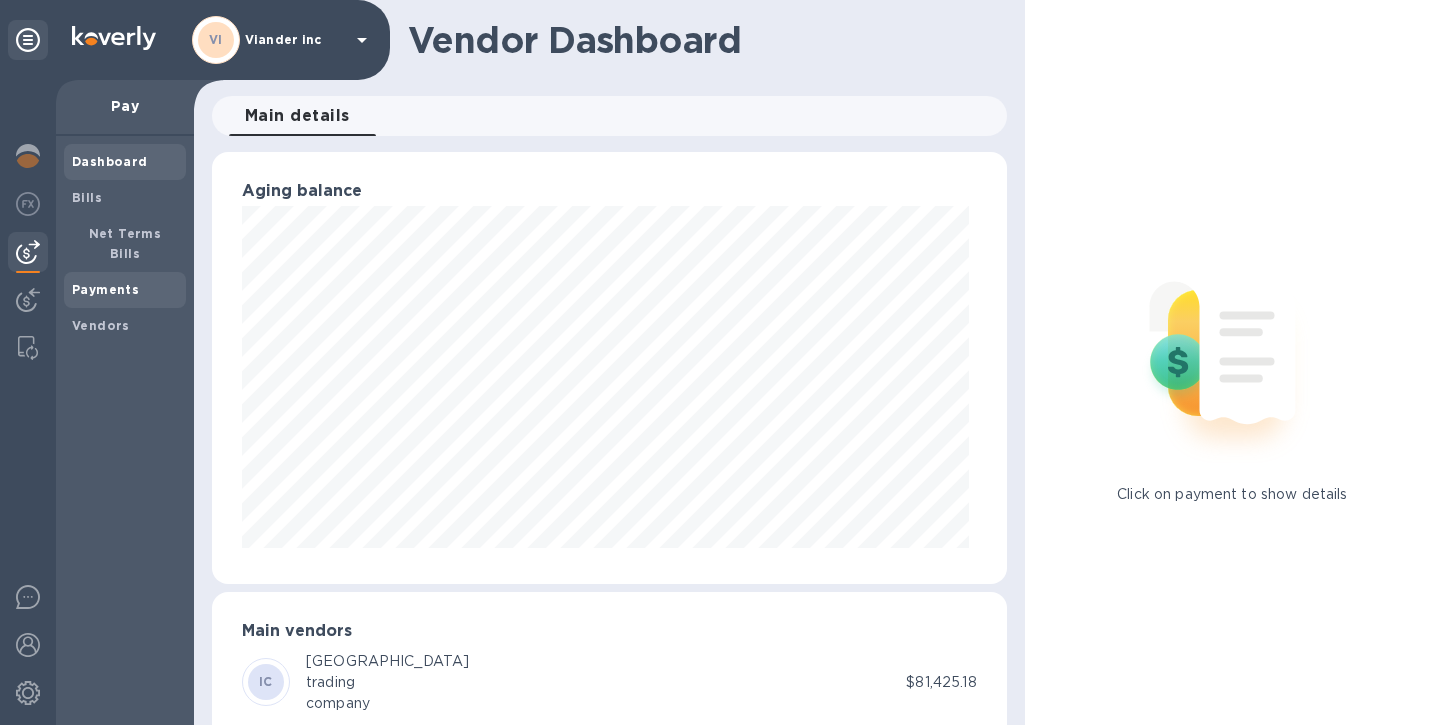click on "Payments" at bounding box center [105, 289] 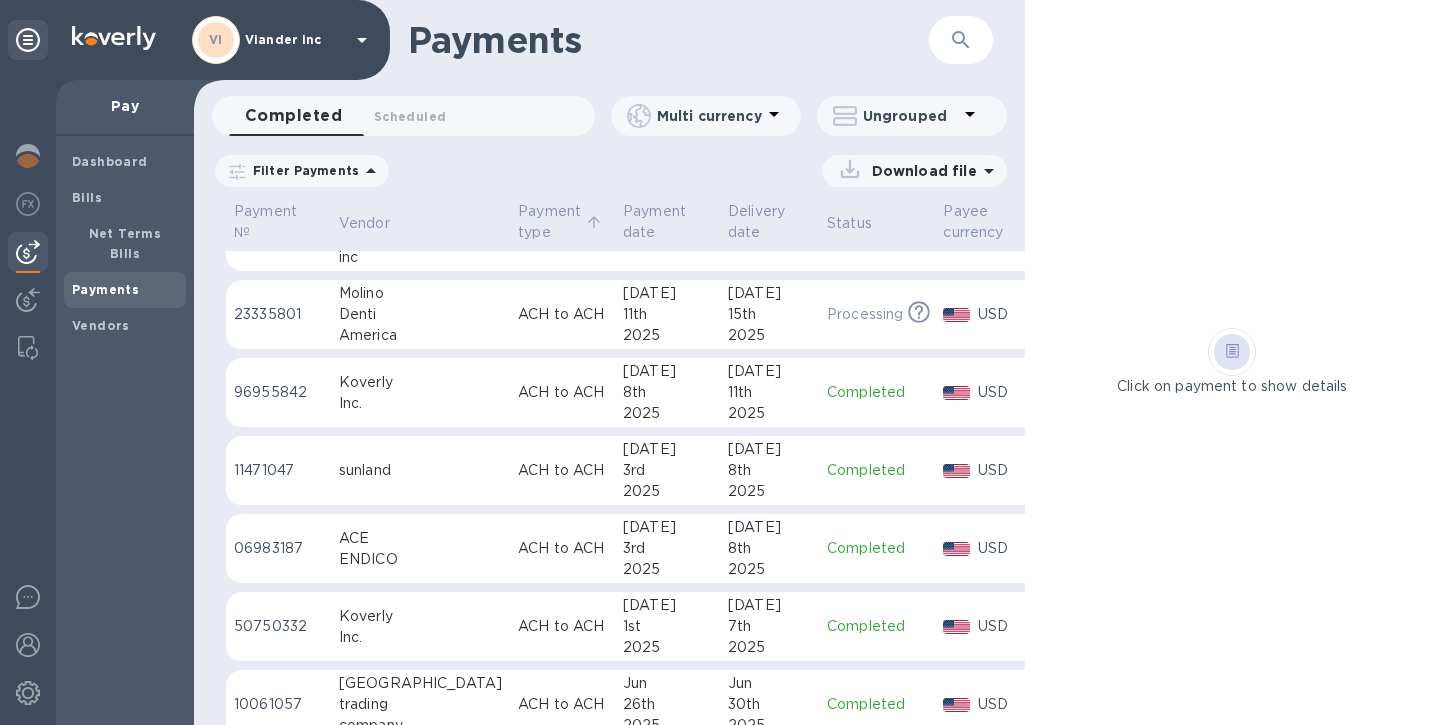 scroll, scrollTop: 170, scrollLeft: 0, axis: vertical 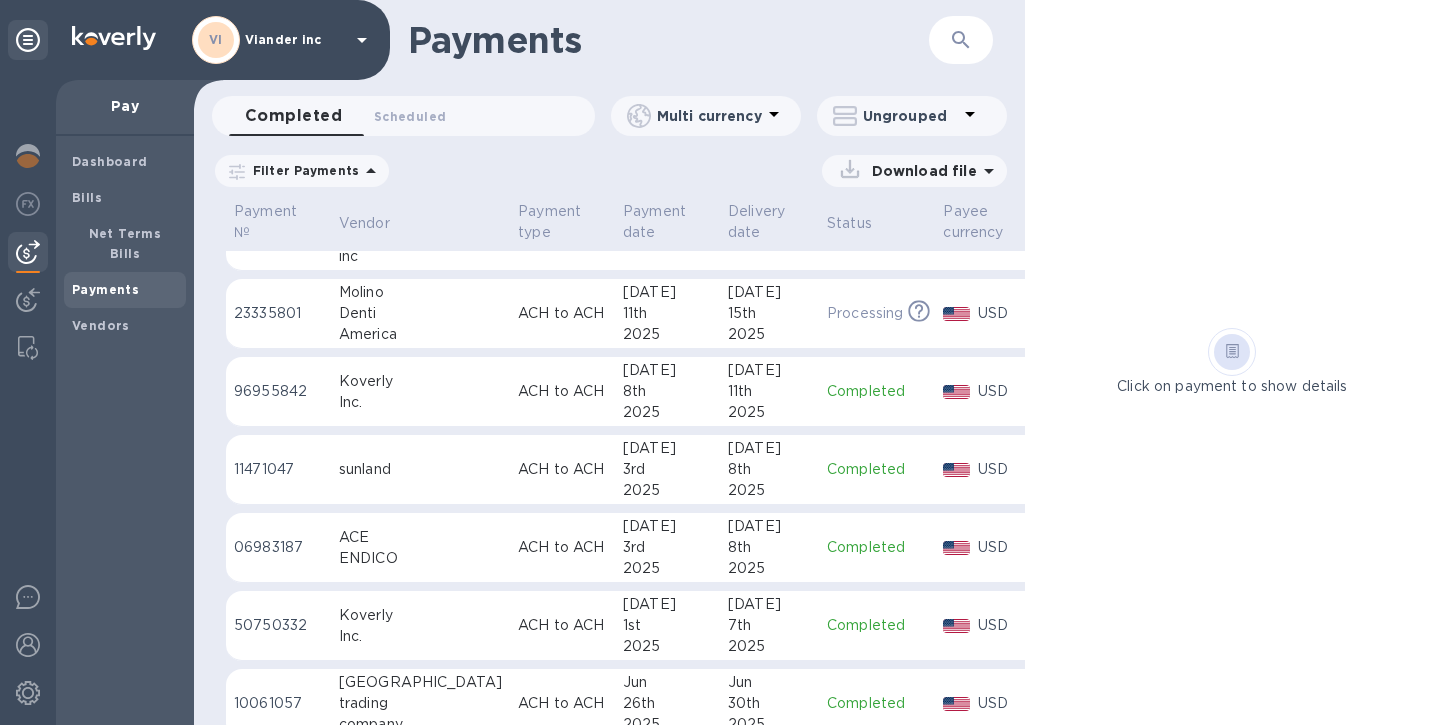 click on "ENDICO" at bounding box center (420, 558) 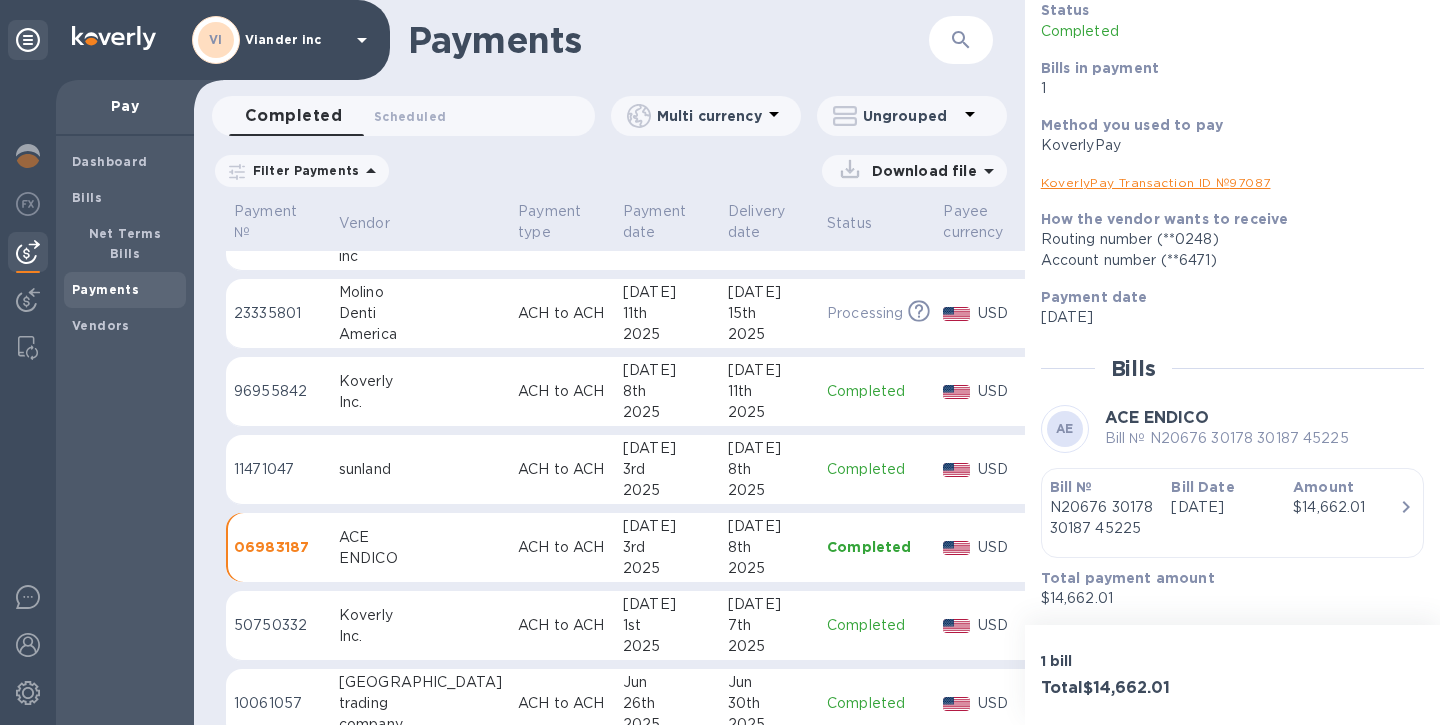 scroll, scrollTop: 143, scrollLeft: 0, axis: vertical 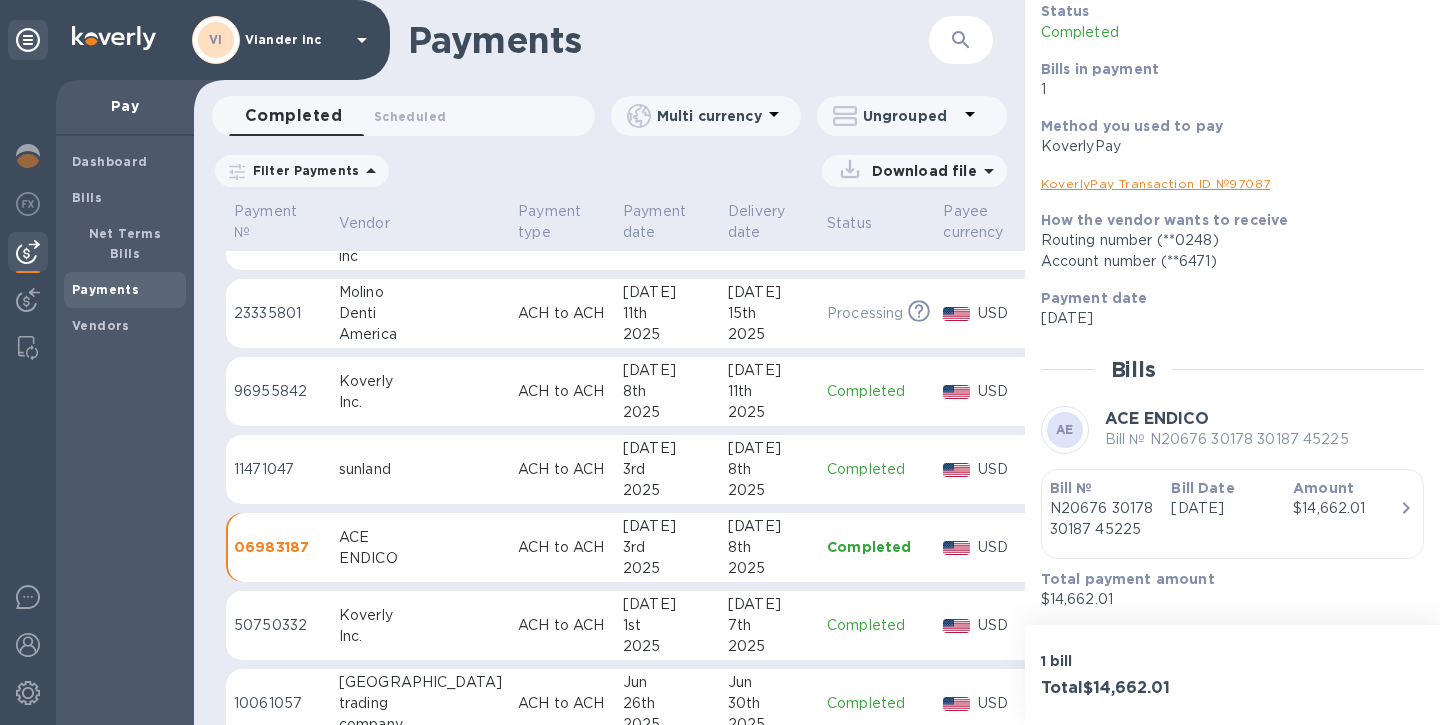 click on "sunland" at bounding box center (420, 469) 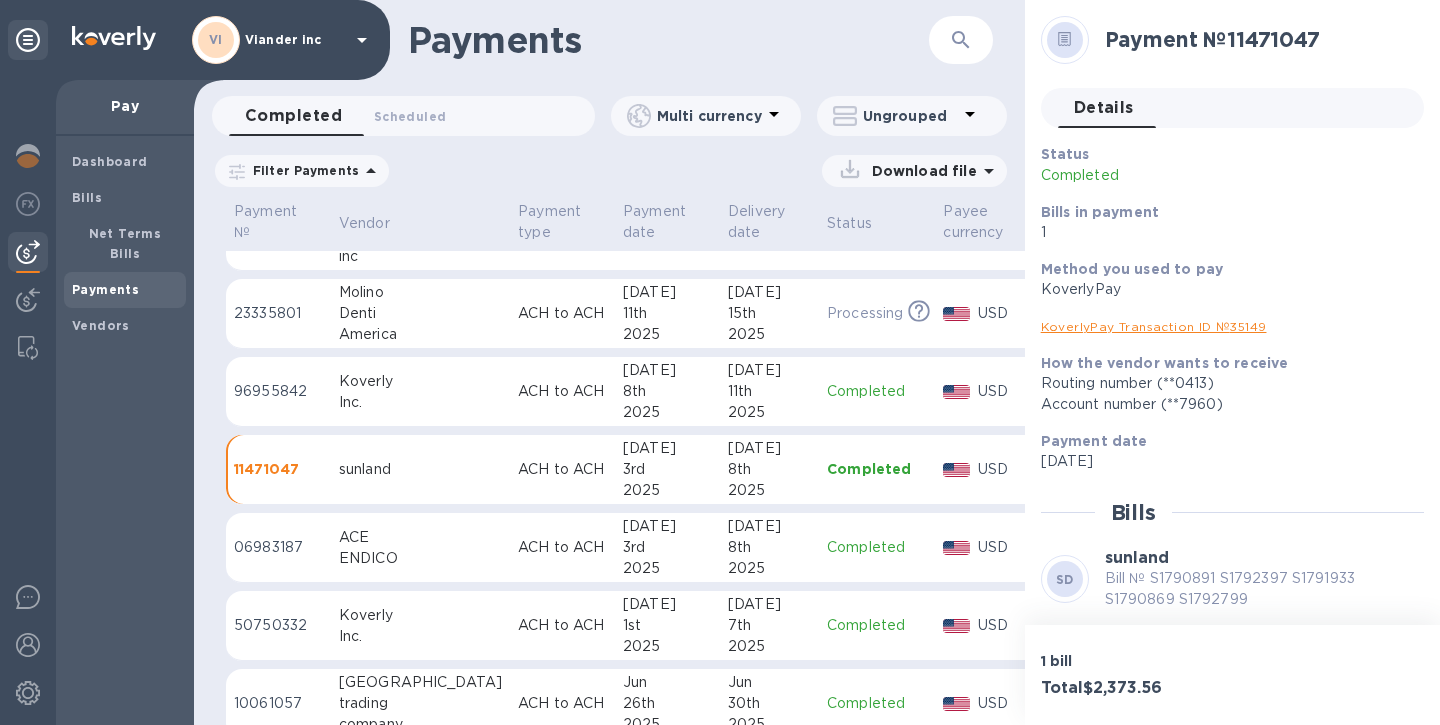 click on "ACH to ACH" at bounding box center [562, 313] 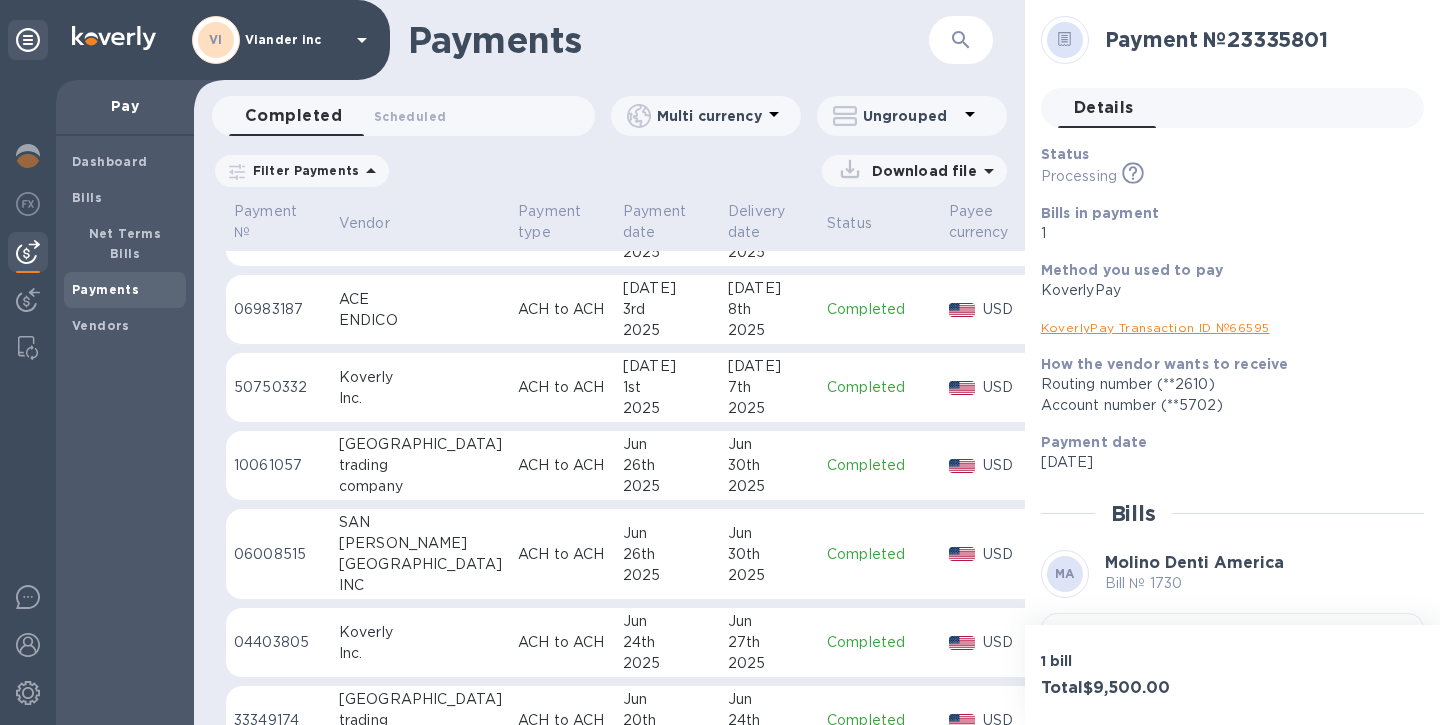 scroll, scrollTop: 409, scrollLeft: 0, axis: vertical 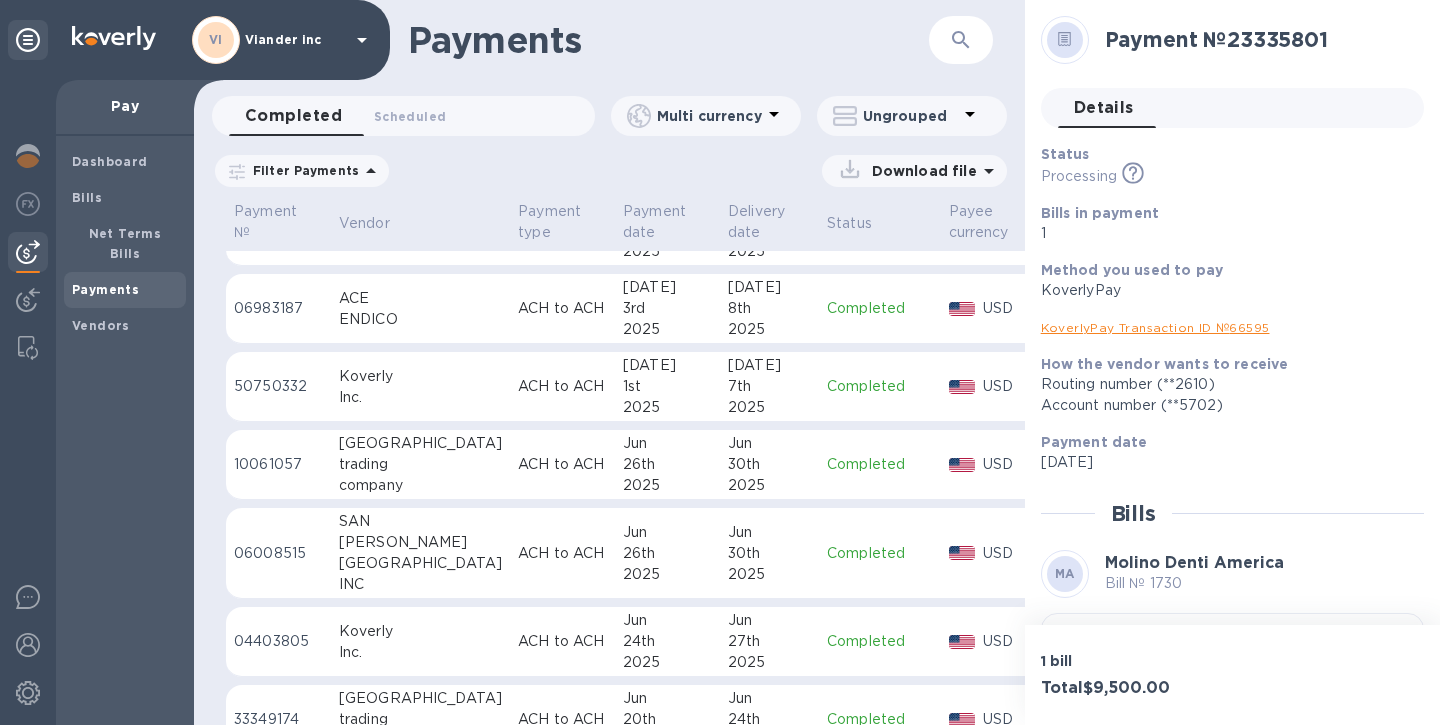 click on "10061057" at bounding box center (278, 465) 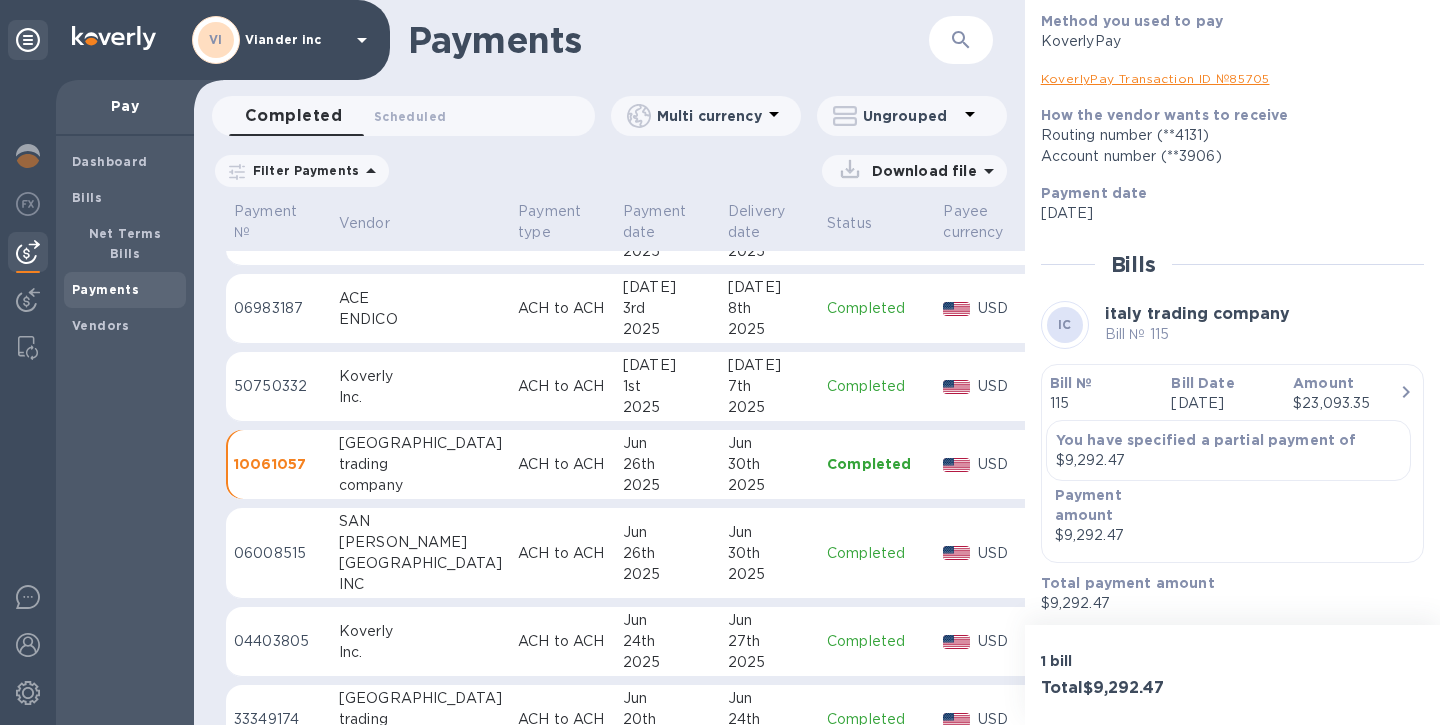 scroll, scrollTop: 249, scrollLeft: 0, axis: vertical 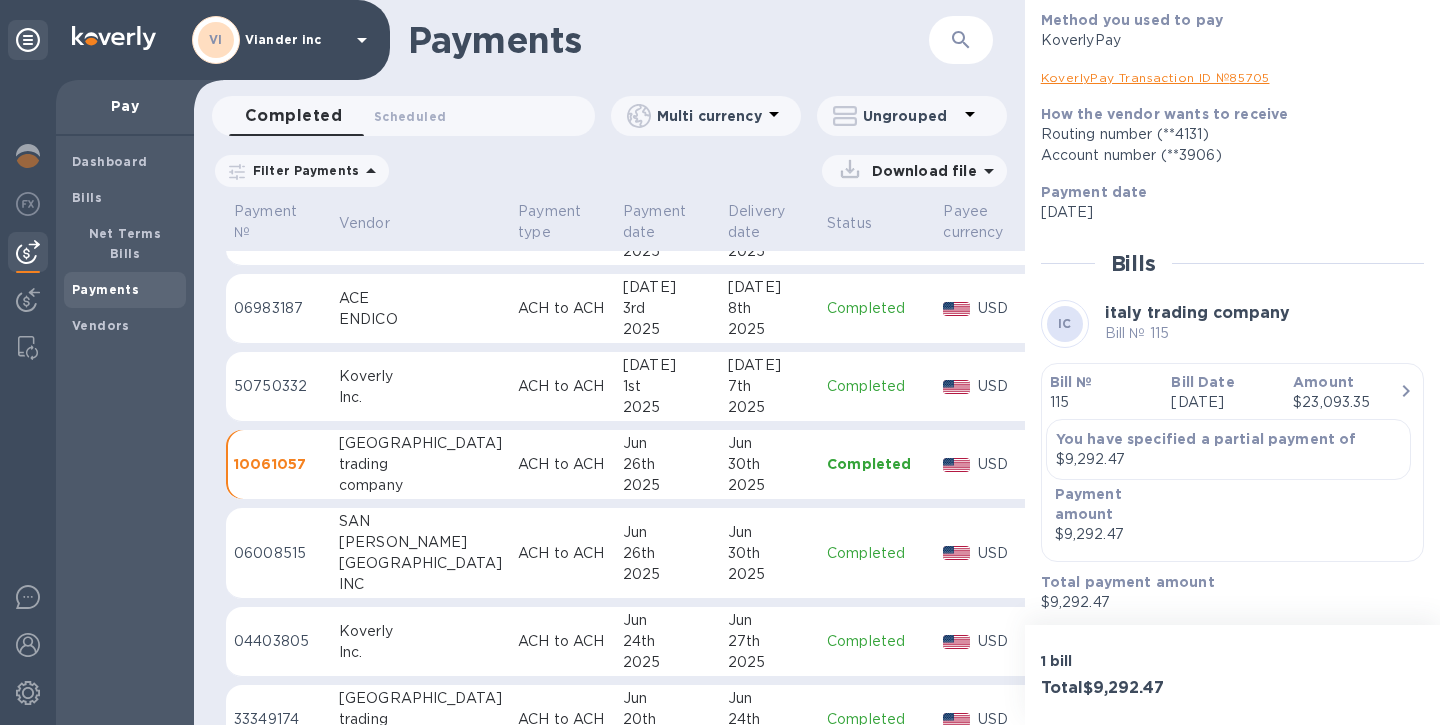 click on "SAN NICOLA USA INC" at bounding box center [420, 553] 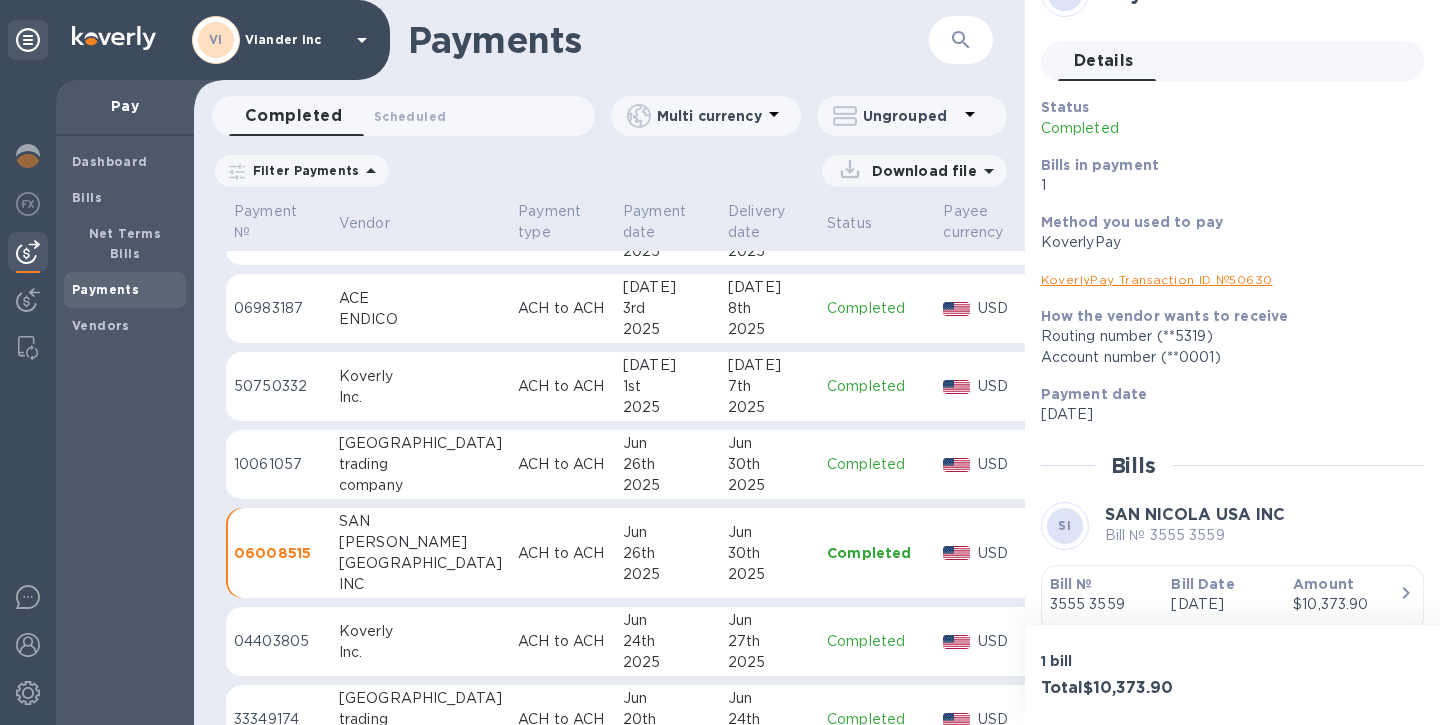 scroll, scrollTop: 50, scrollLeft: 0, axis: vertical 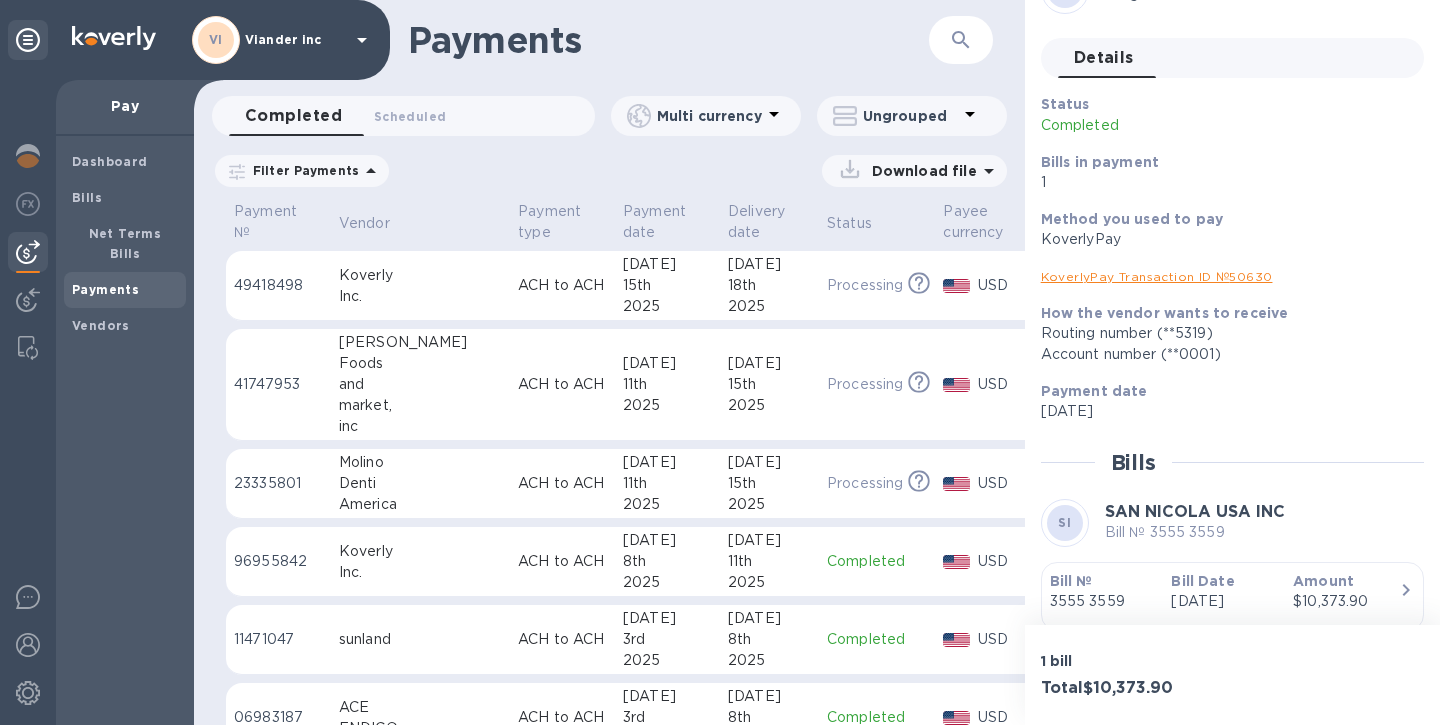 click 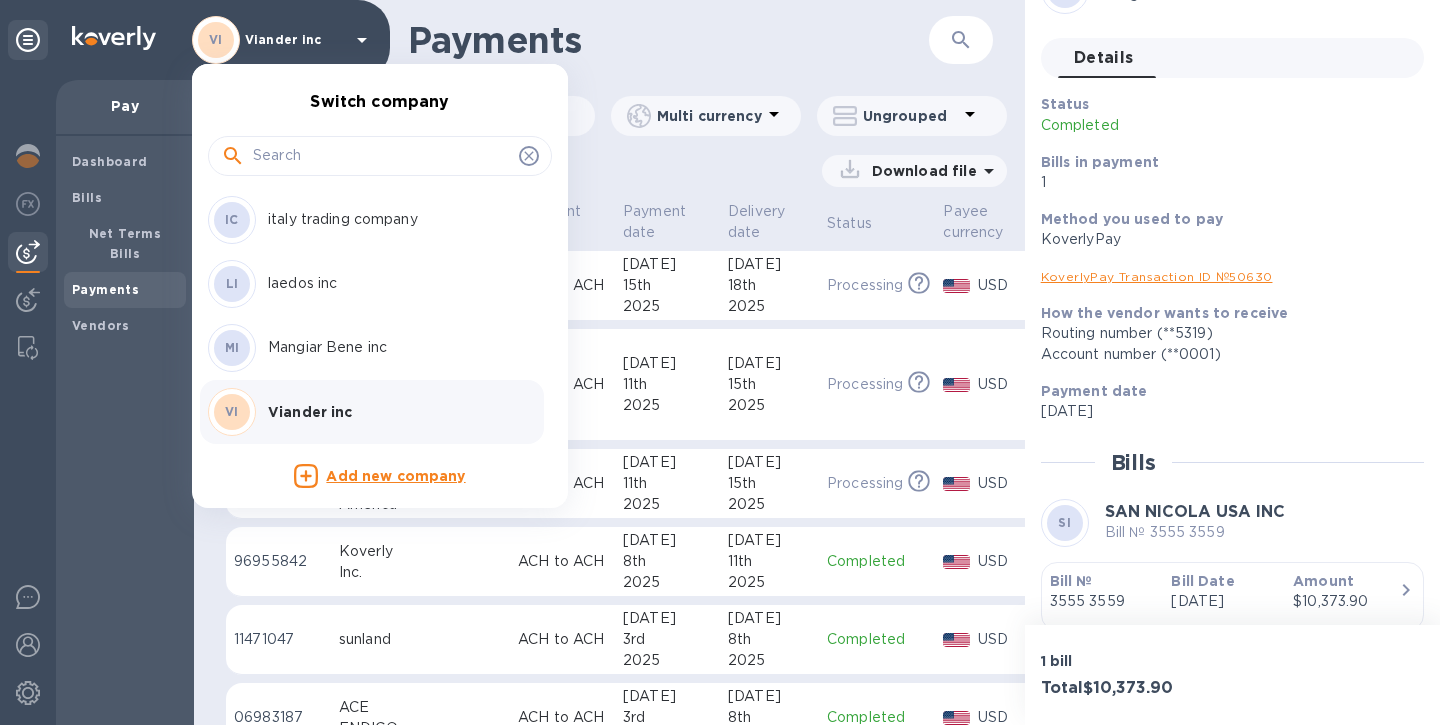 click on "Mangiar Bene inc" at bounding box center (394, 347) 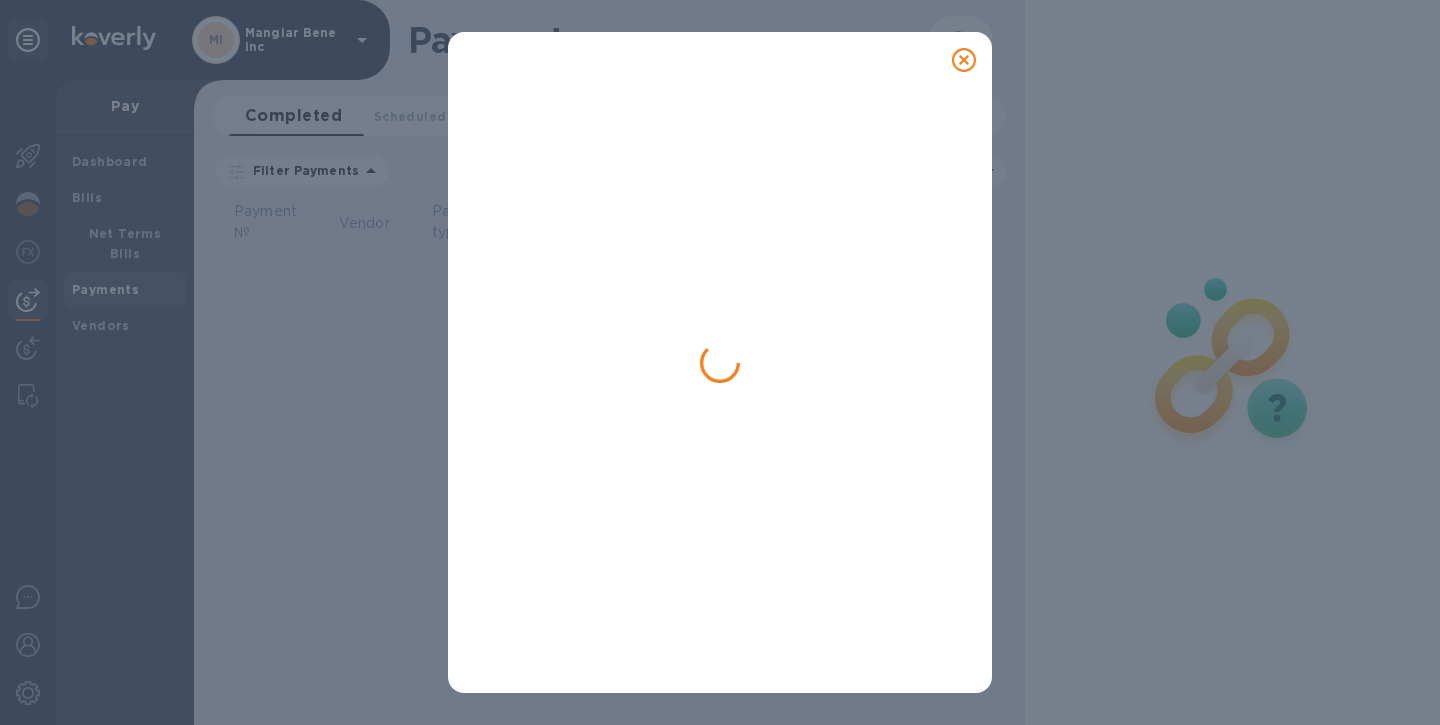 scroll, scrollTop: 0, scrollLeft: 0, axis: both 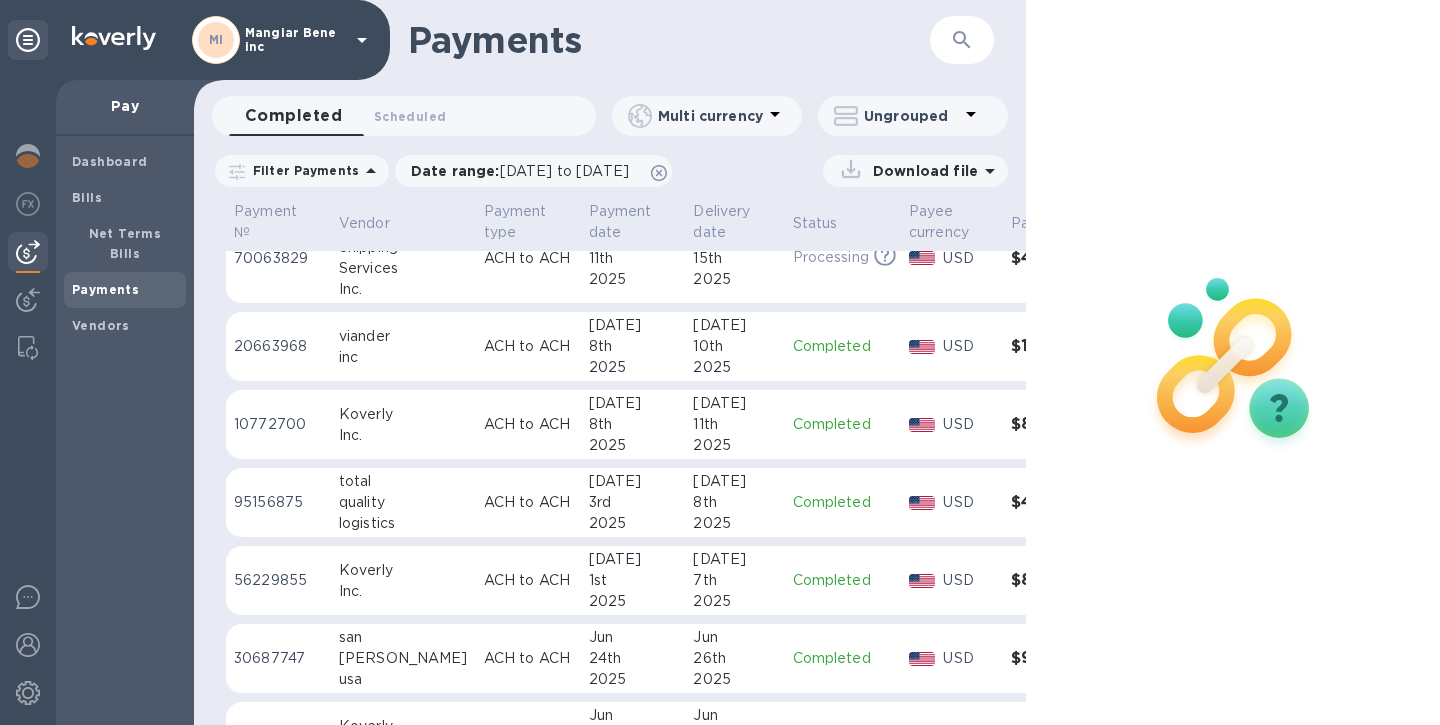 click on "2025" at bounding box center [734, 279] 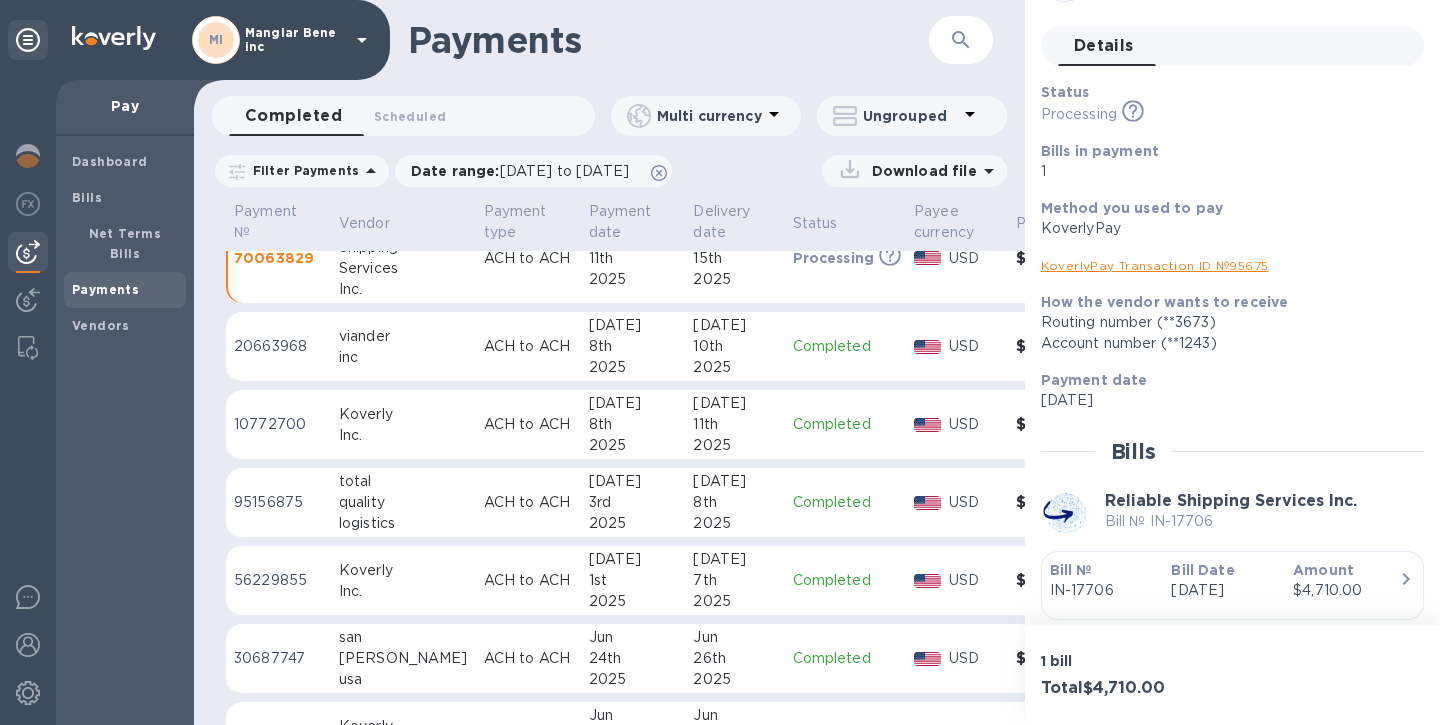 scroll, scrollTop: 64, scrollLeft: 0, axis: vertical 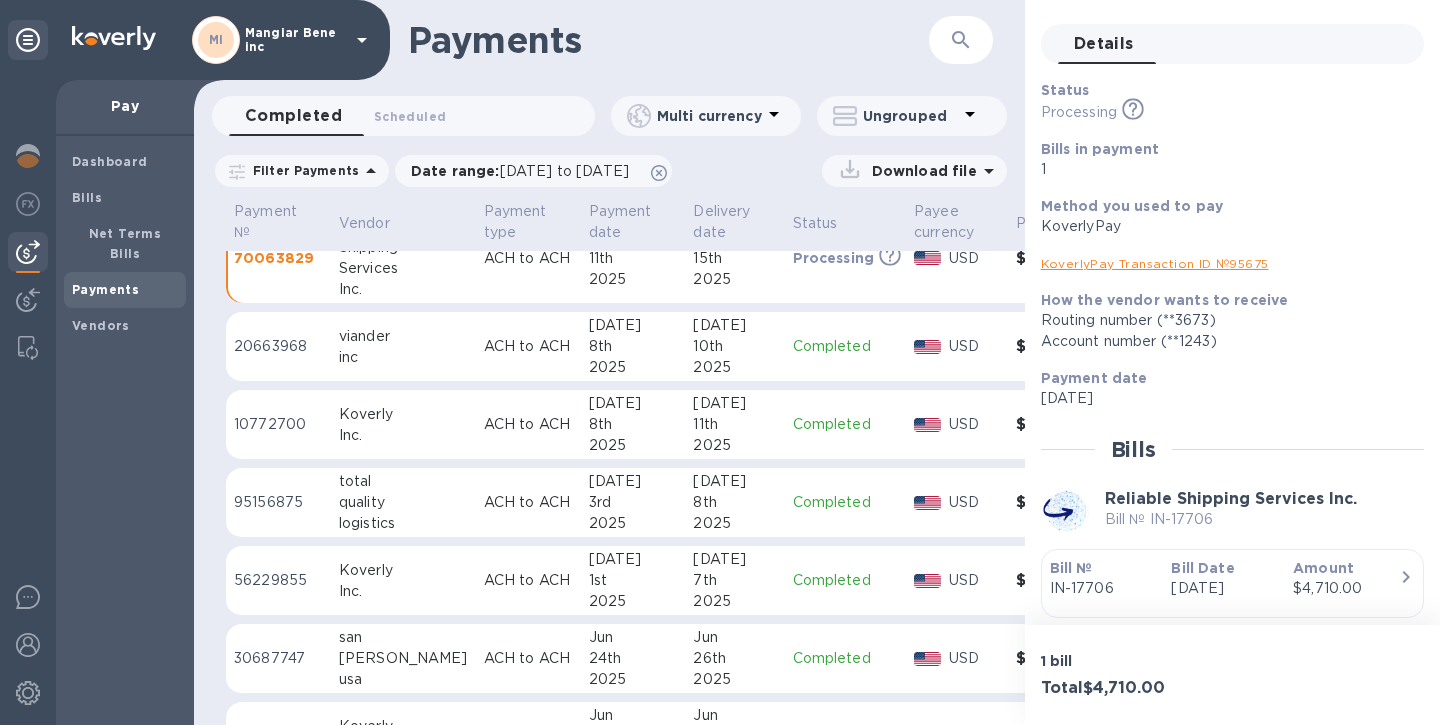 click on "3rd" at bounding box center (633, 502) 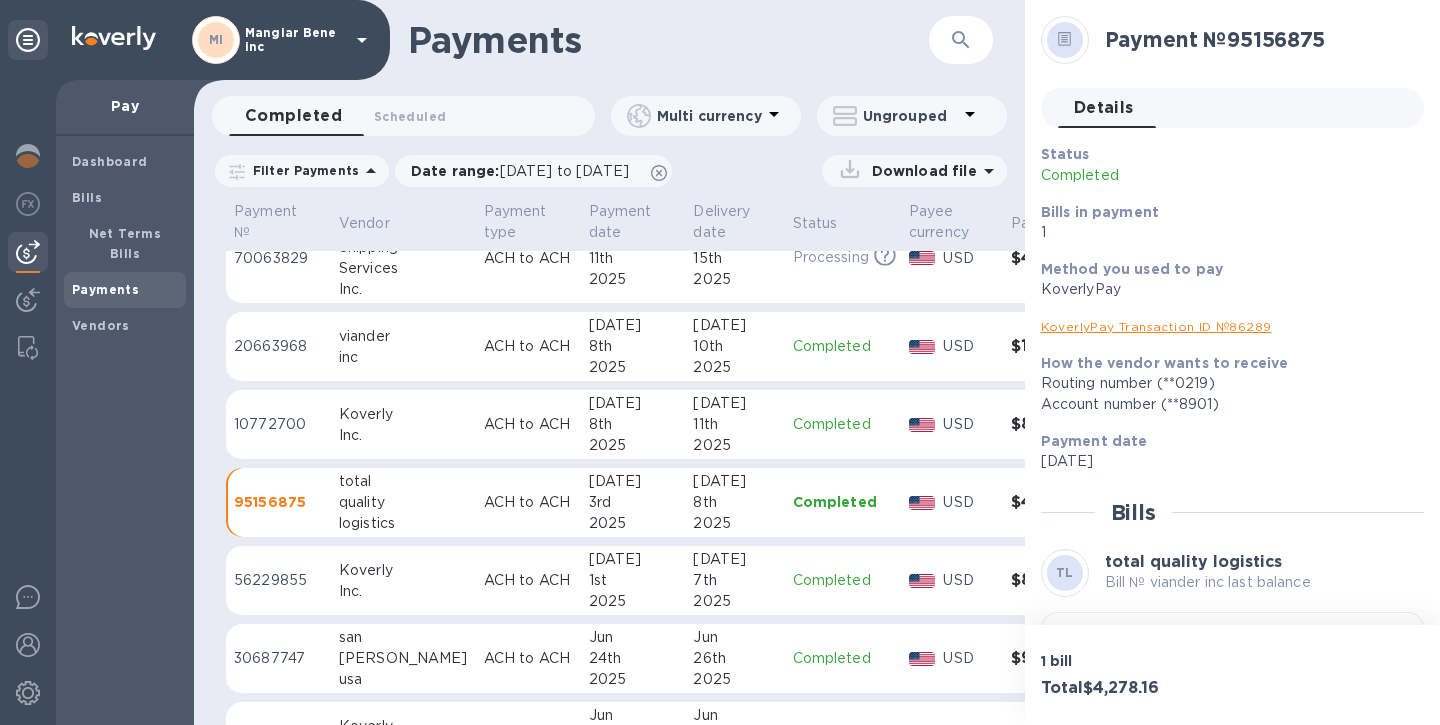 click on "26th" at bounding box center (734, 658) 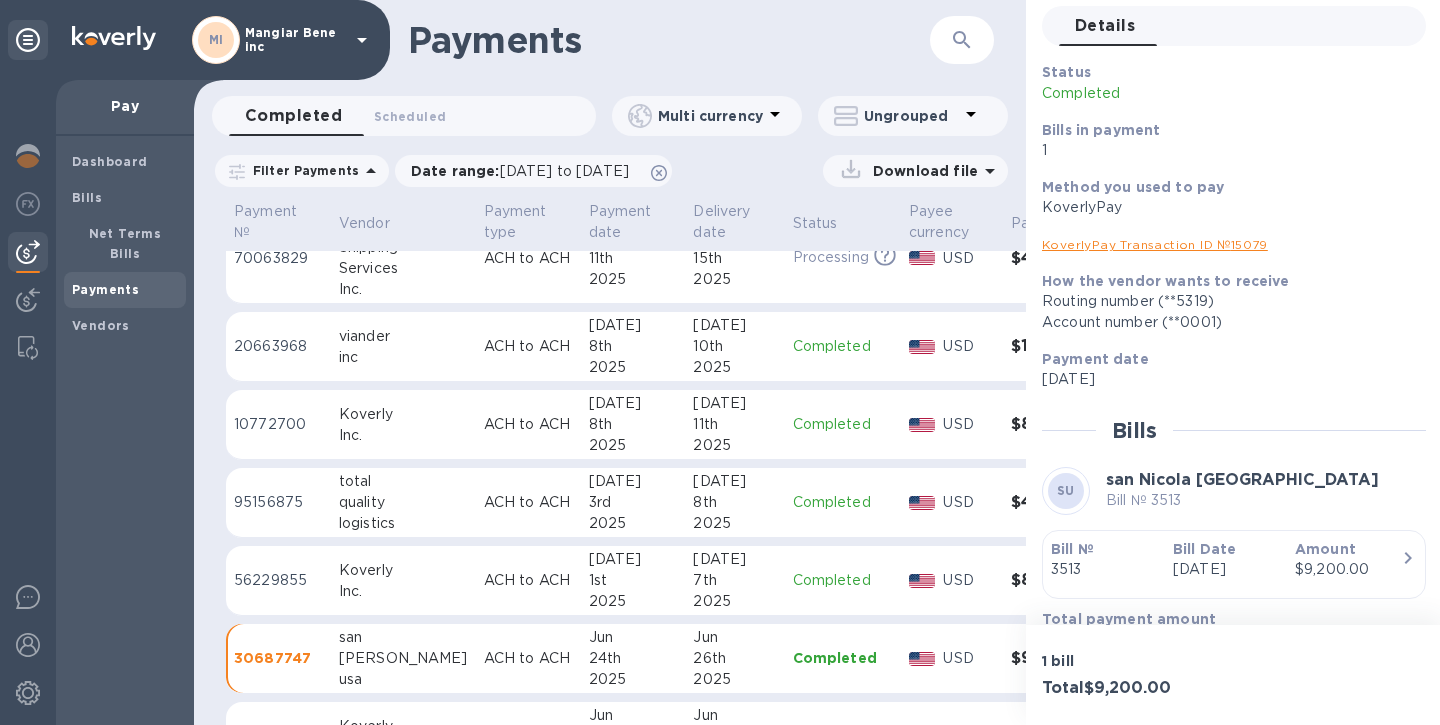 scroll, scrollTop: 89, scrollLeft: 0, axis: vertical 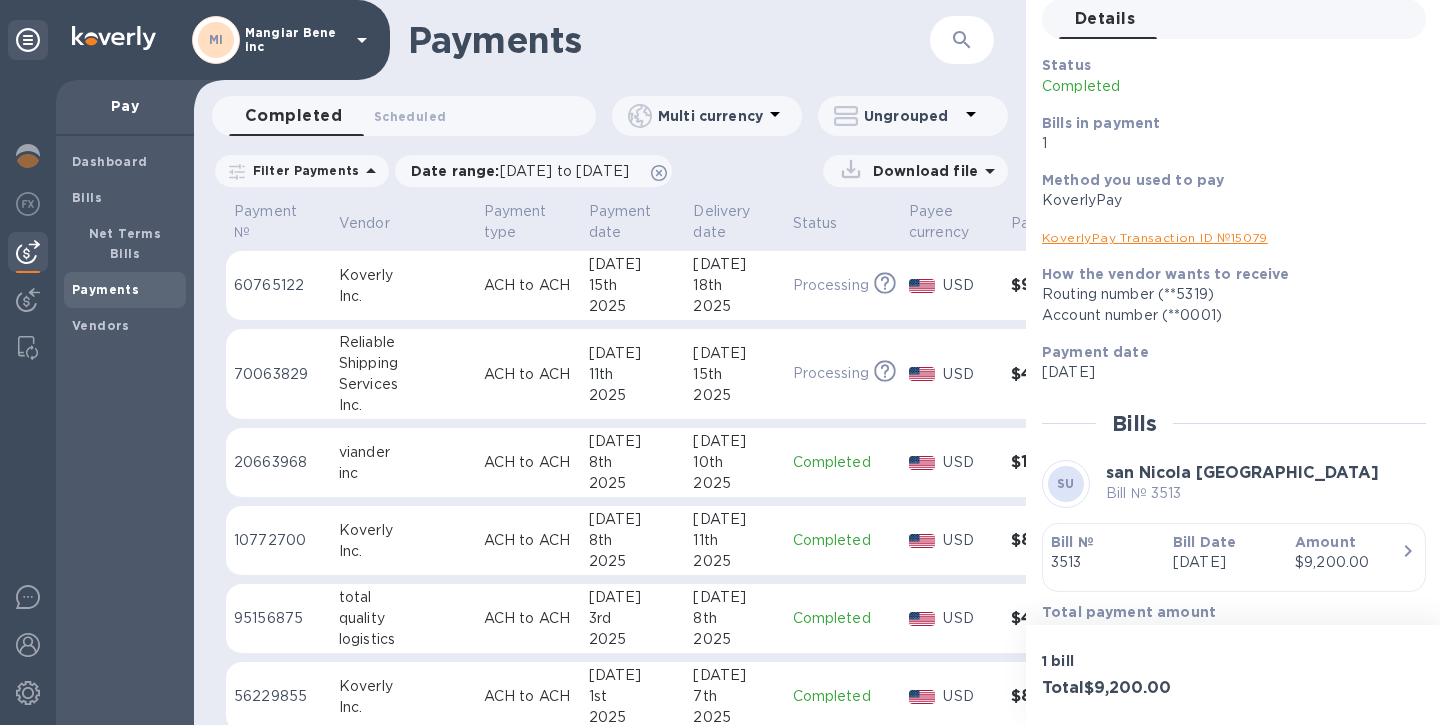 click 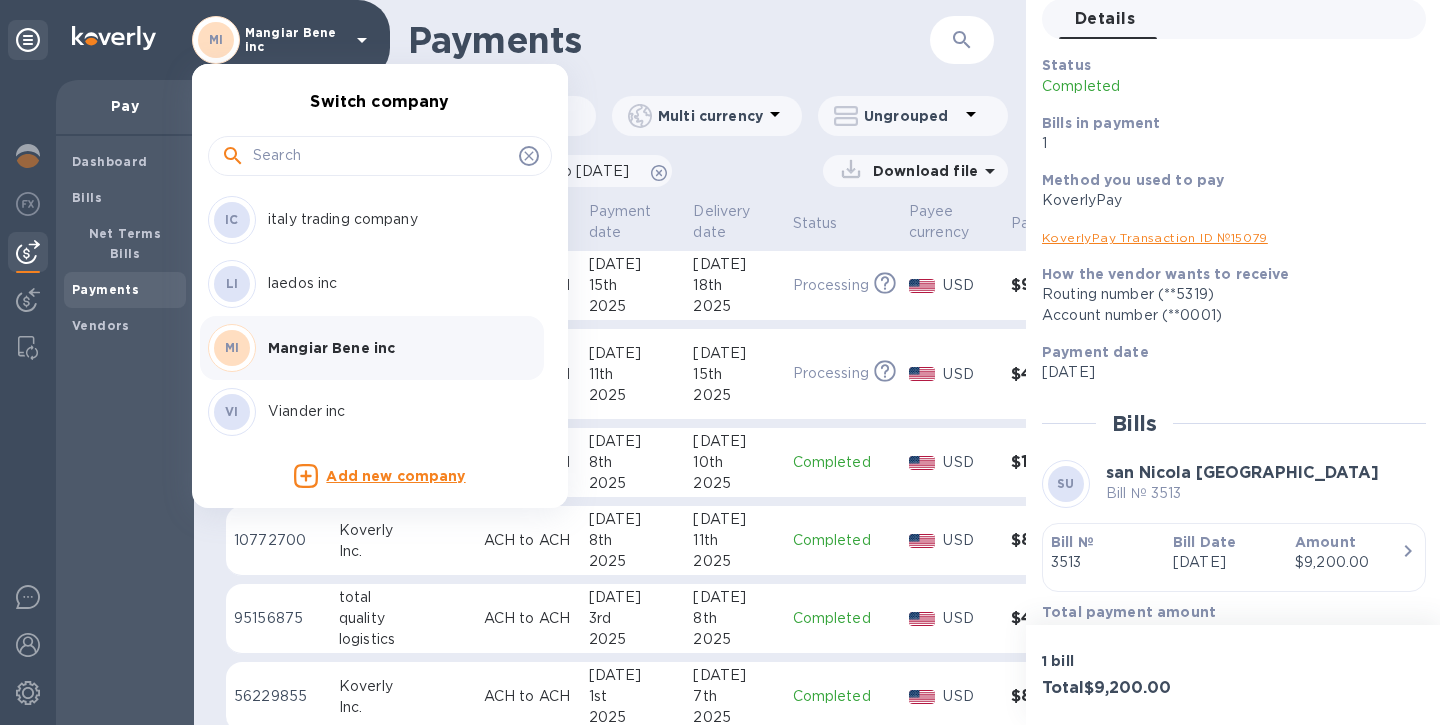 click on "Viander inc" at bounding box center [394, 411] 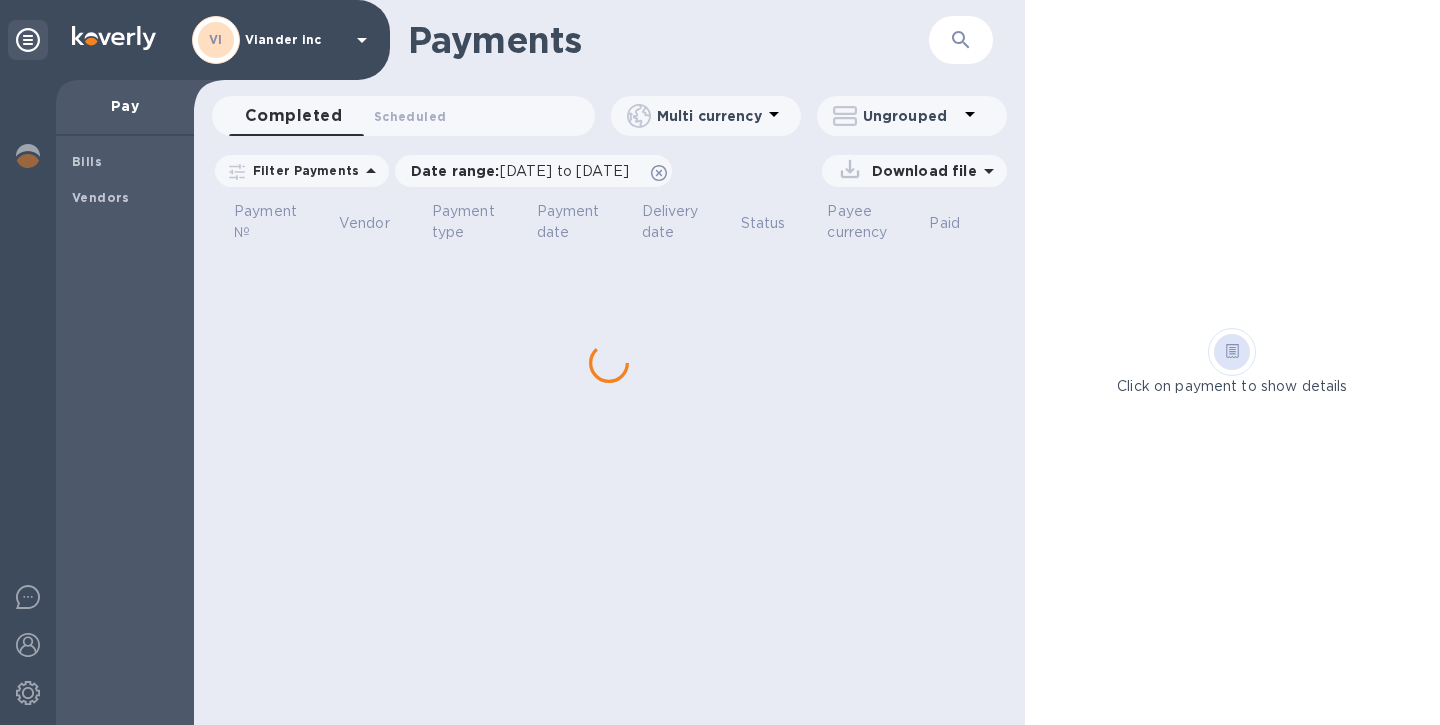 scroll, scrollTop: 0, scrollLeft: 0, axis: both 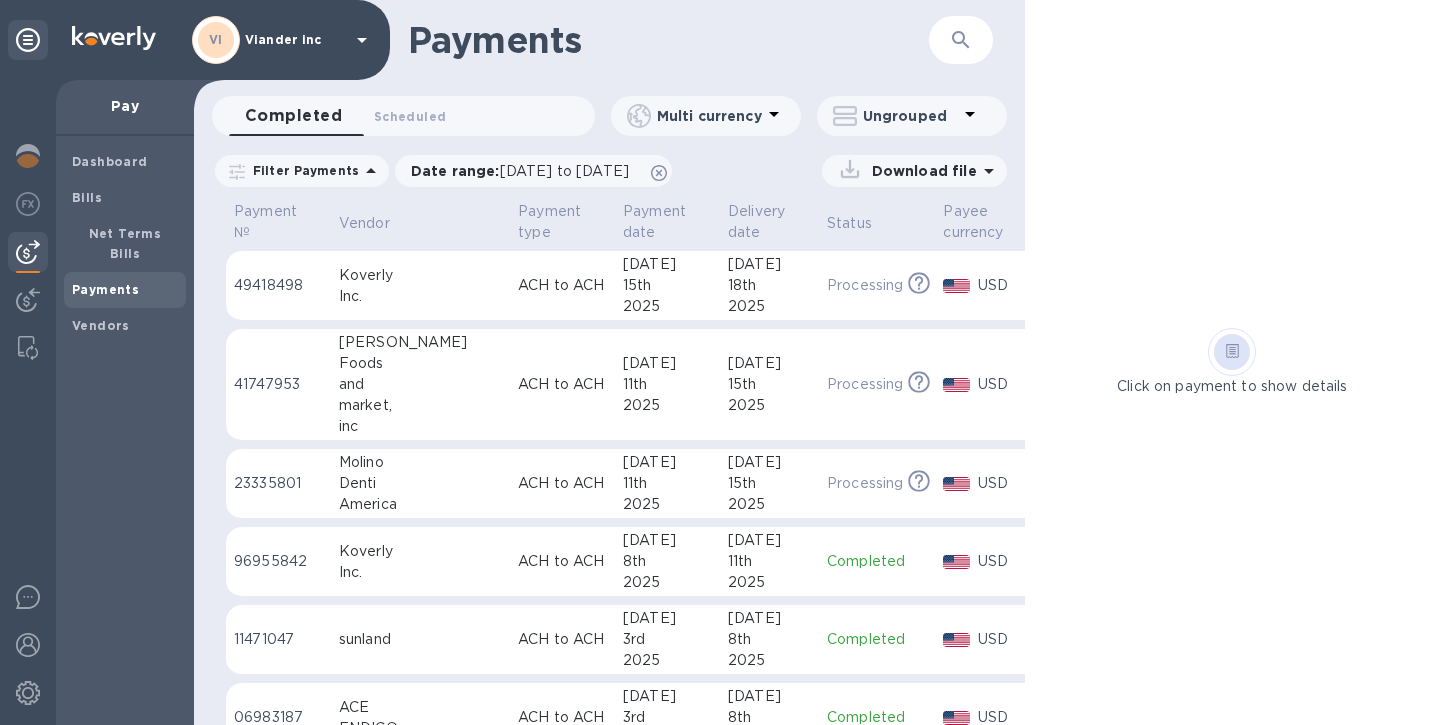 click on "ACH to ACH" at bounding box center [562, 384] 